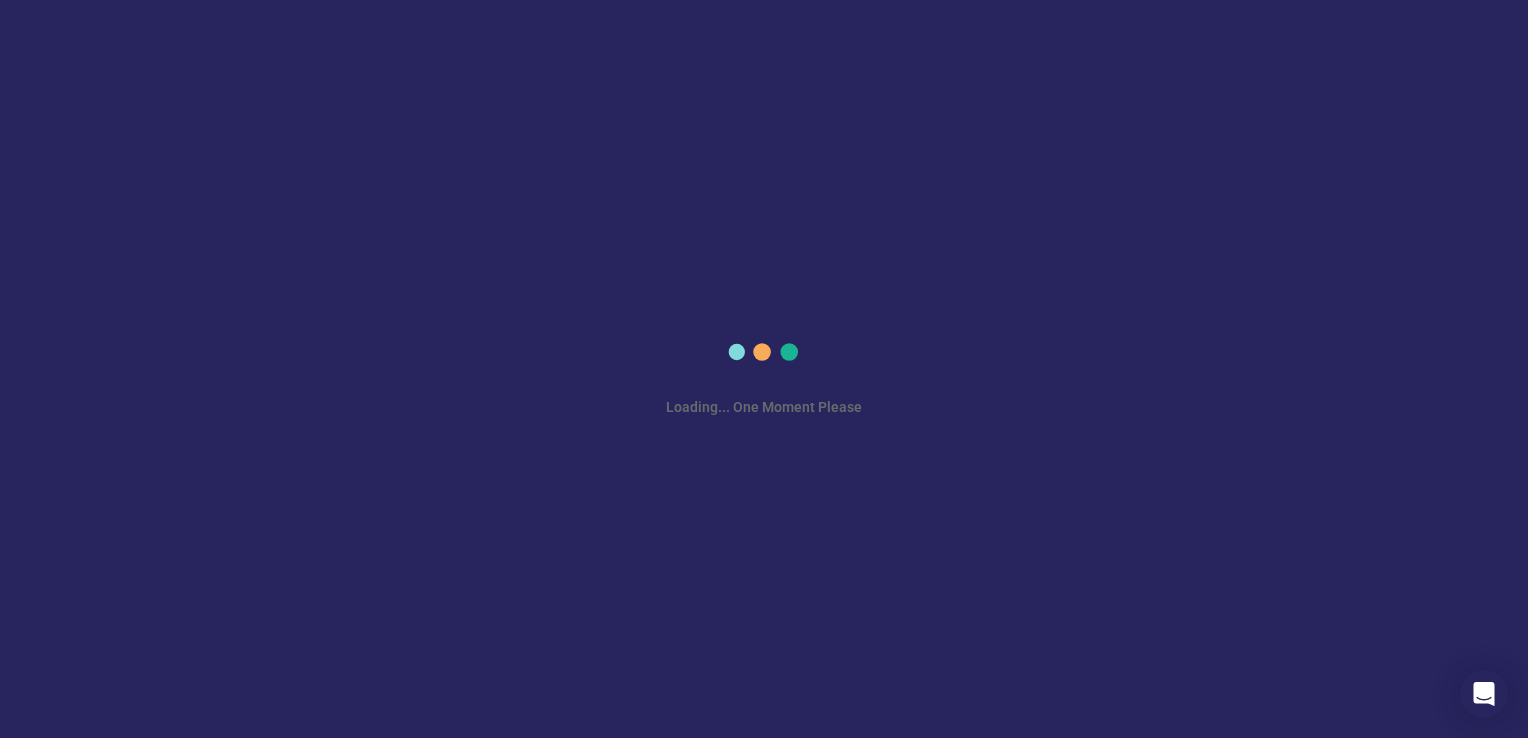 scroll, scrollTop: 0, scrollLeft: 0, axis: both 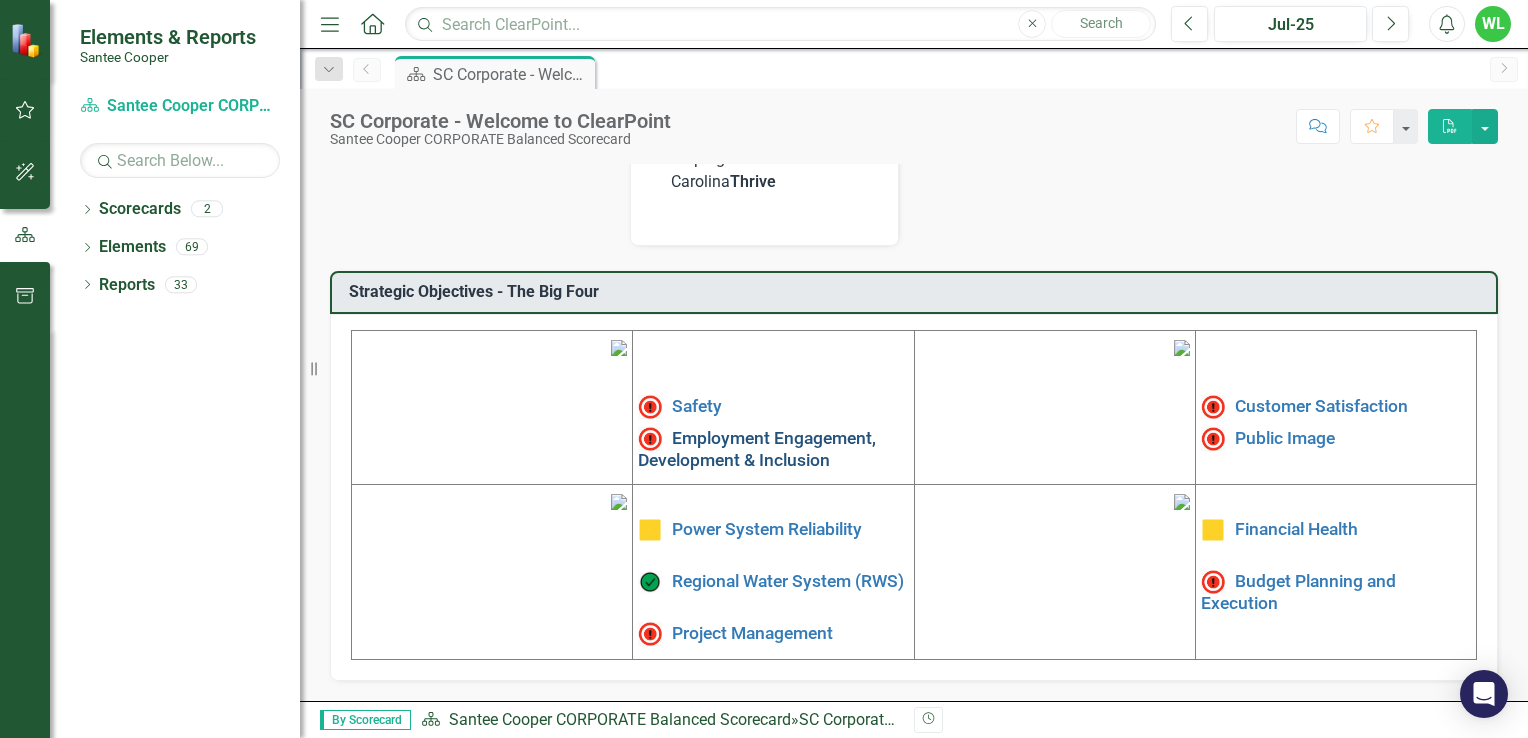 click on "Employment Engagement, Development & Inclusion" at bounding box center [757, 449] 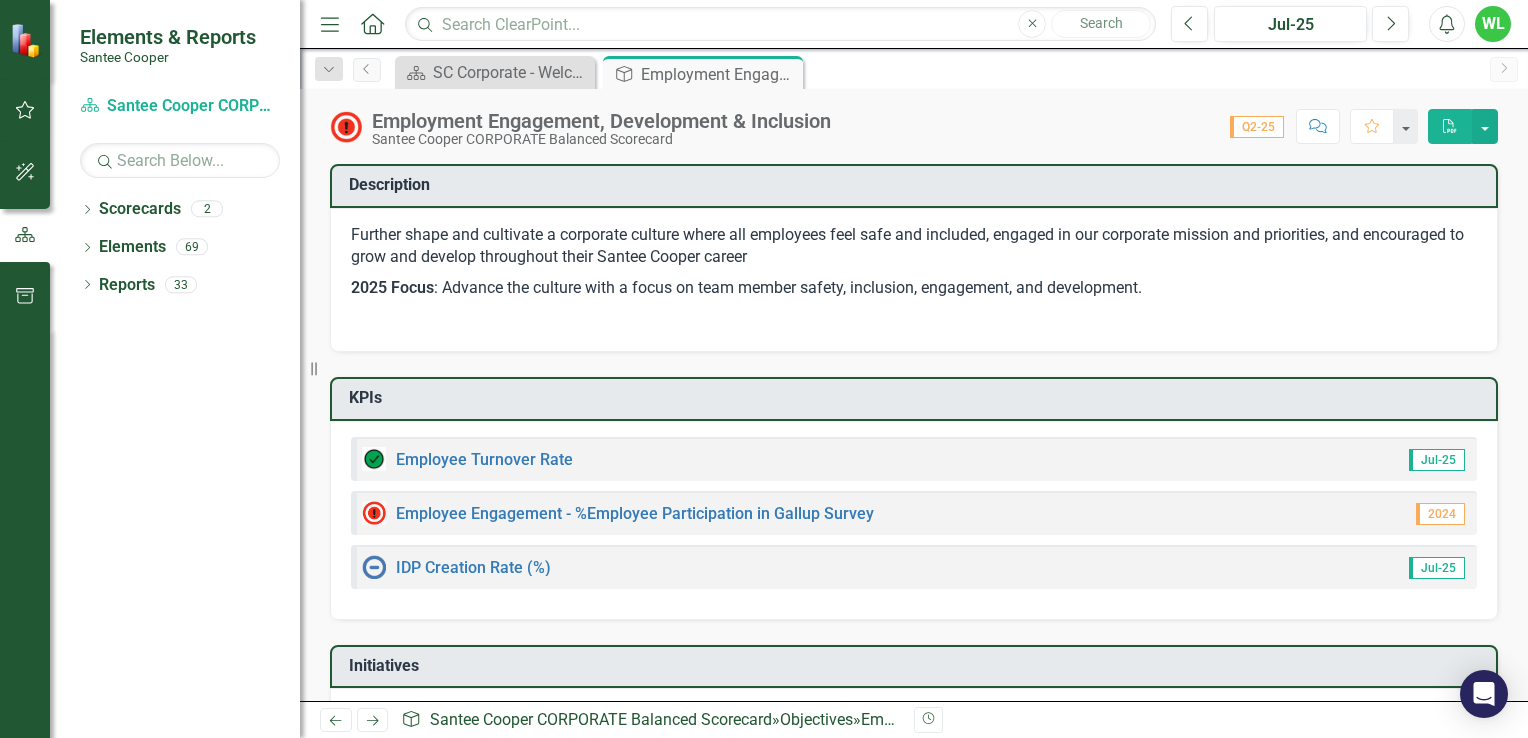 click on "Employee Engagement - %Employee Participation in Gallup Survey​" at bounding box center (618, 513) 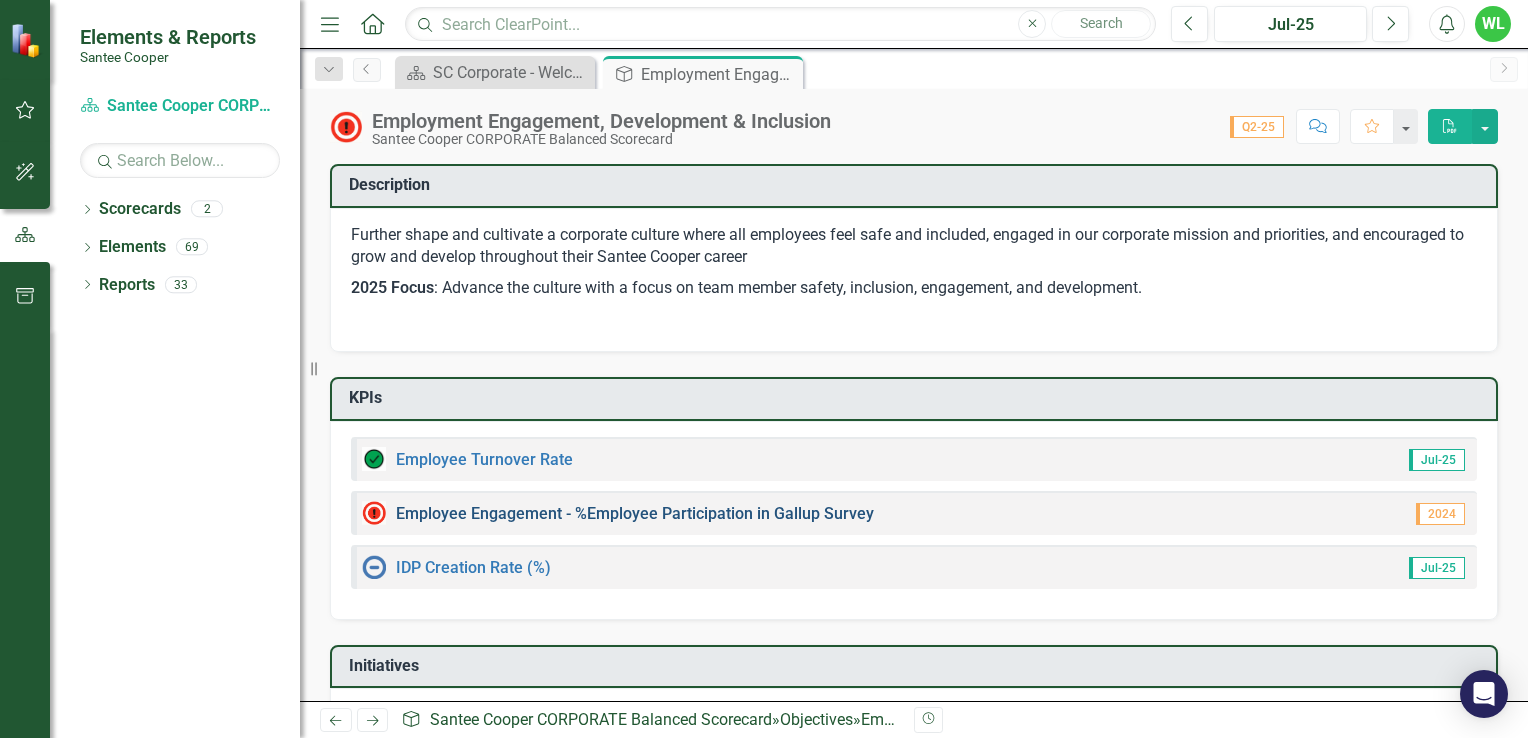 click on "Employee Engagement - %Employee Participation in Gallup Survey​" at bounding box center (635, 513) 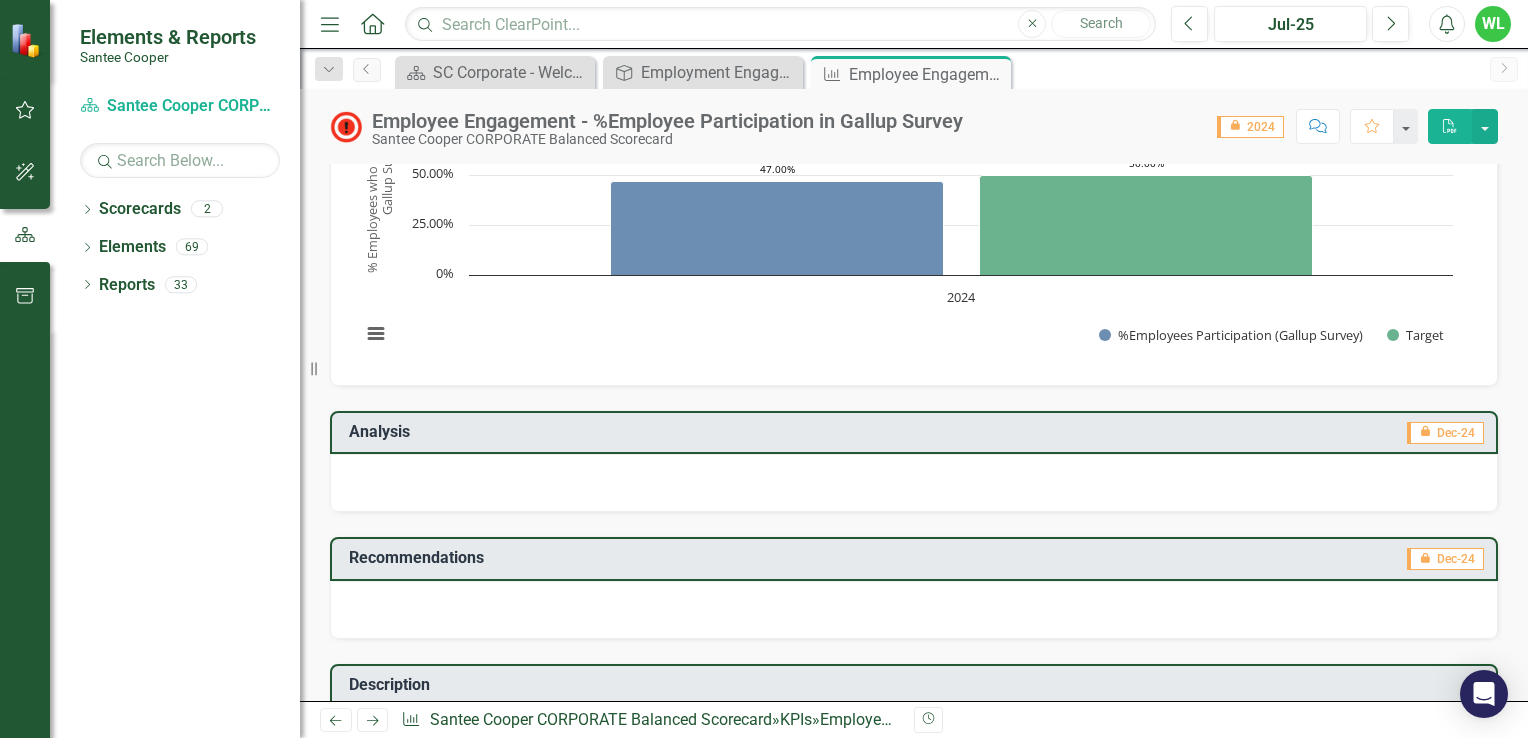 scroll, scrollTop: 0, scrollLeft: 0, axis: both 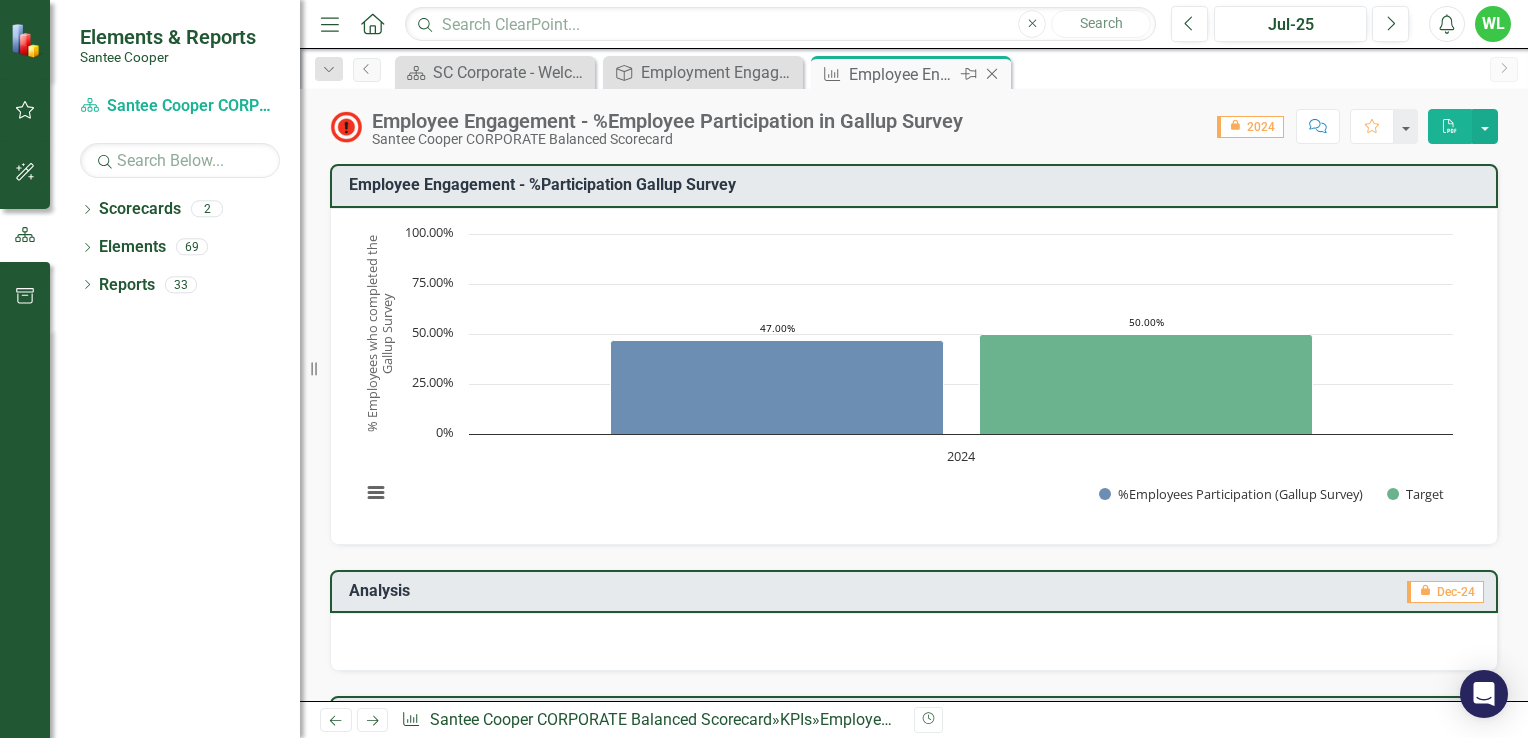 click on "Close" 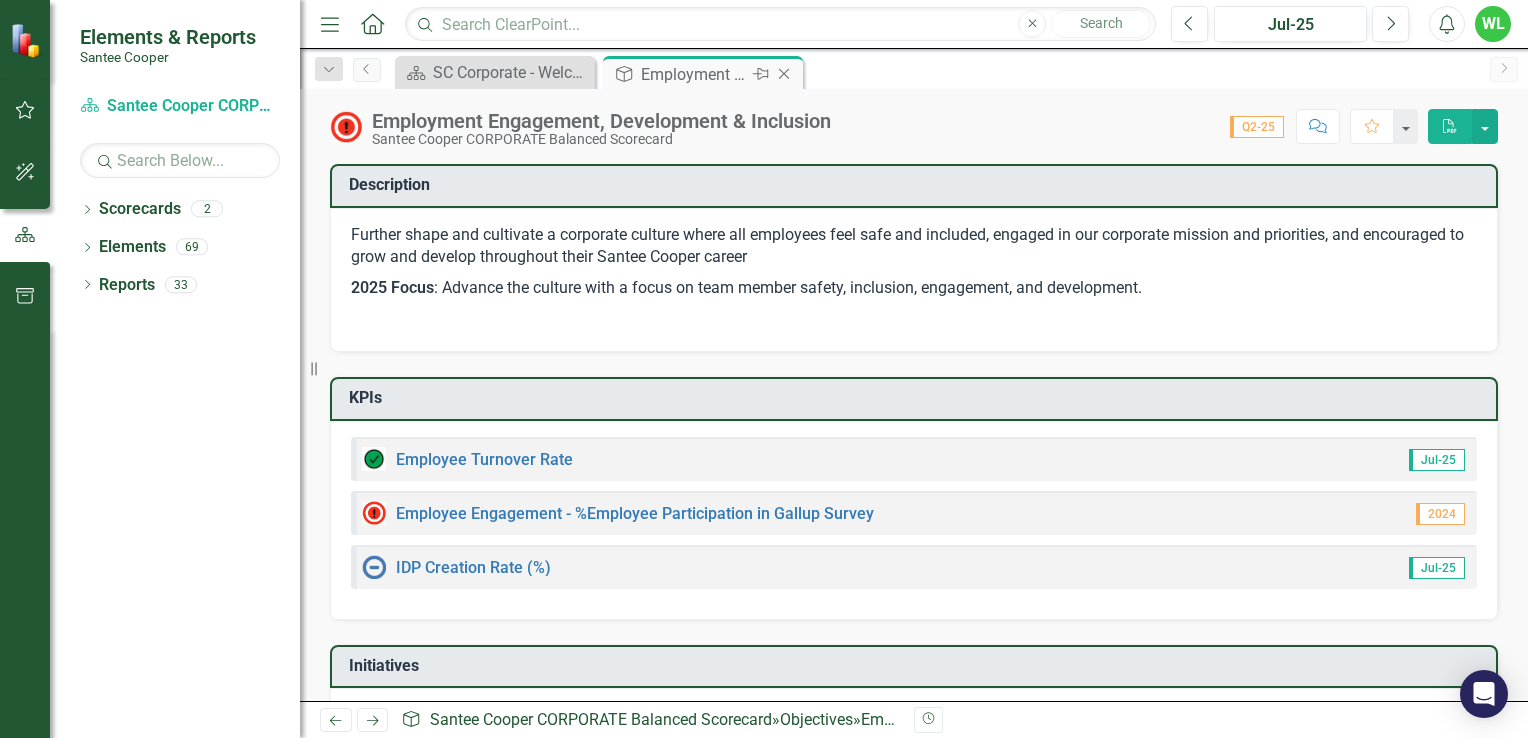 click on "Close" 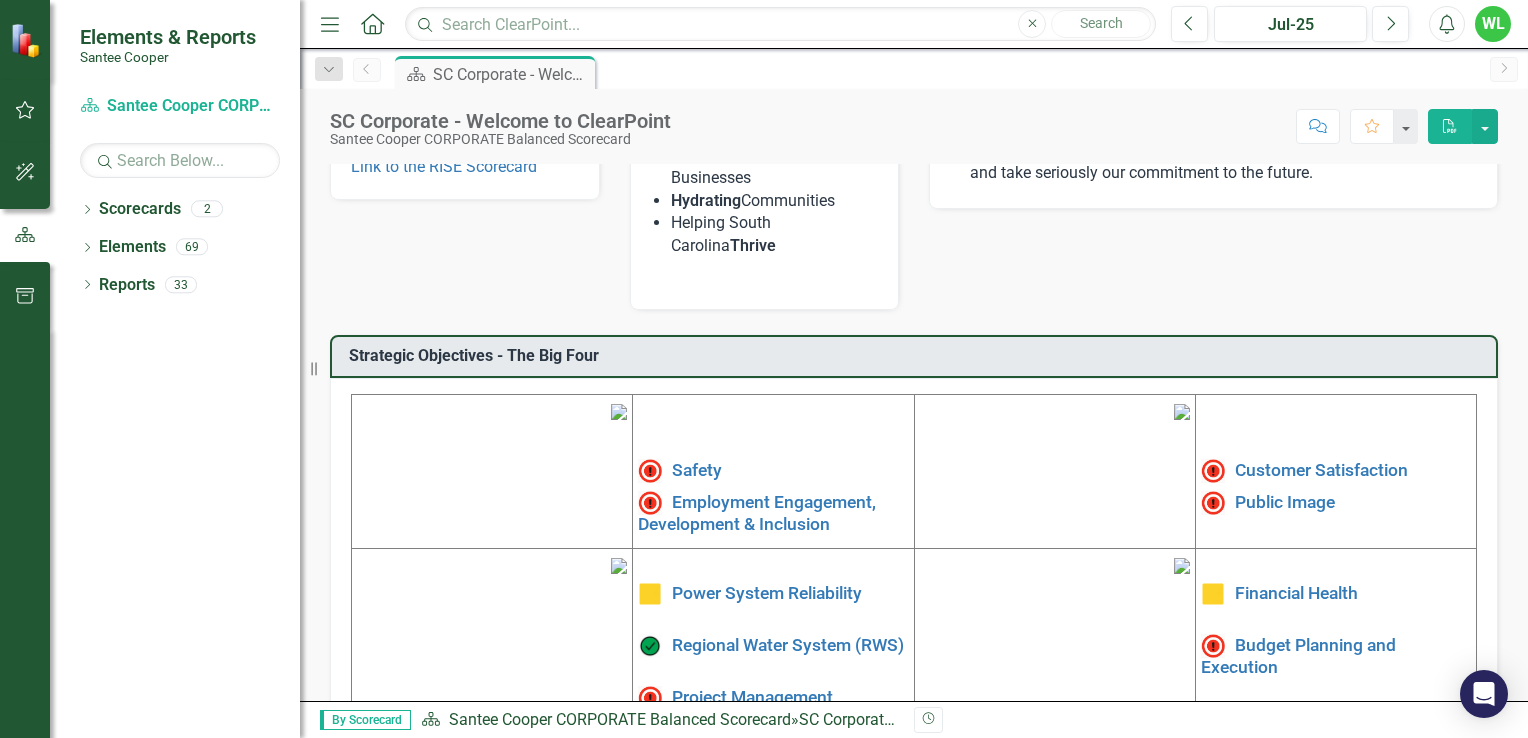scroll, scrollTop: 458, scrollLeft: 0, axis: vertical 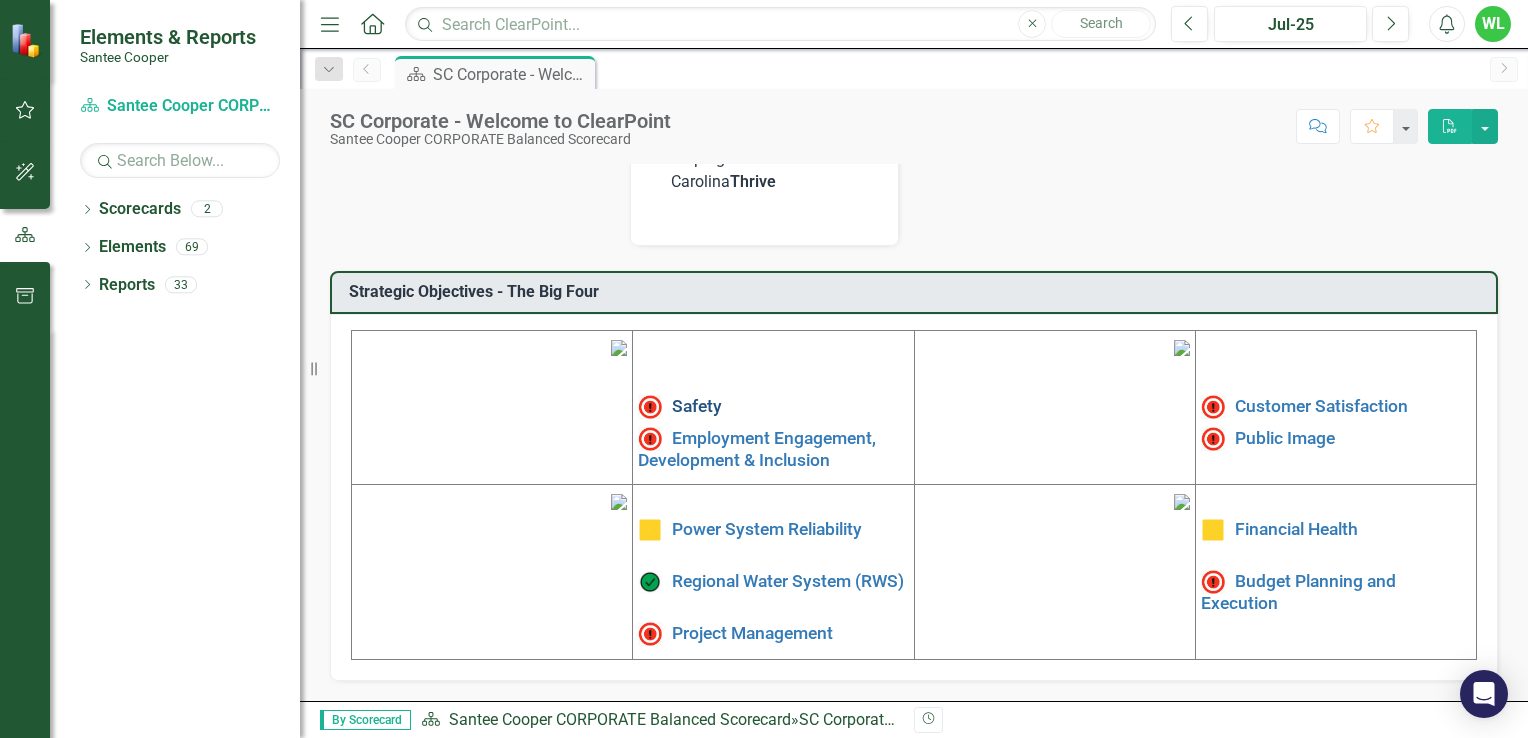 click on "Safety" at bounding box center (697, 405) 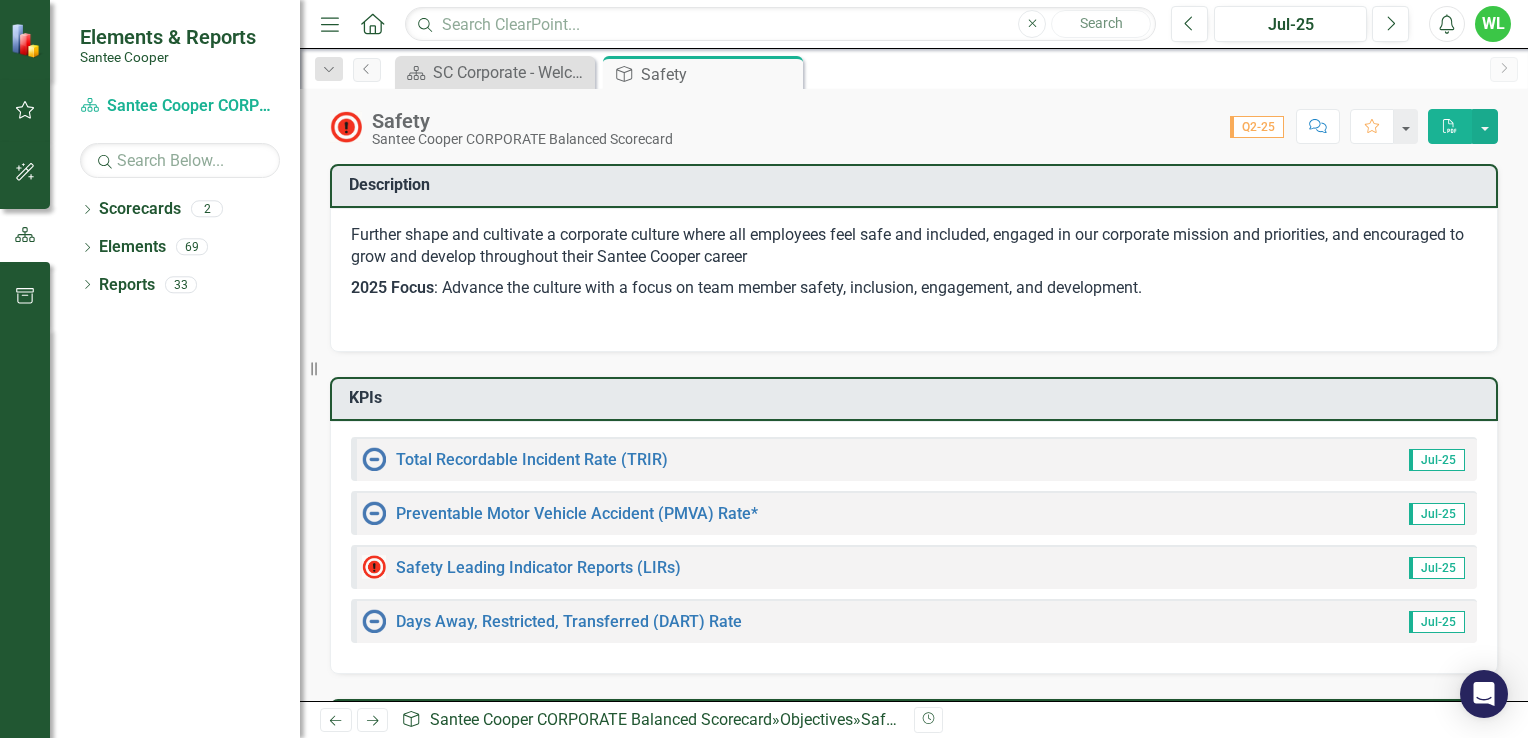 click on "Total Recordable Incident Rate (TRIR)" at bounding box center (515, 459) 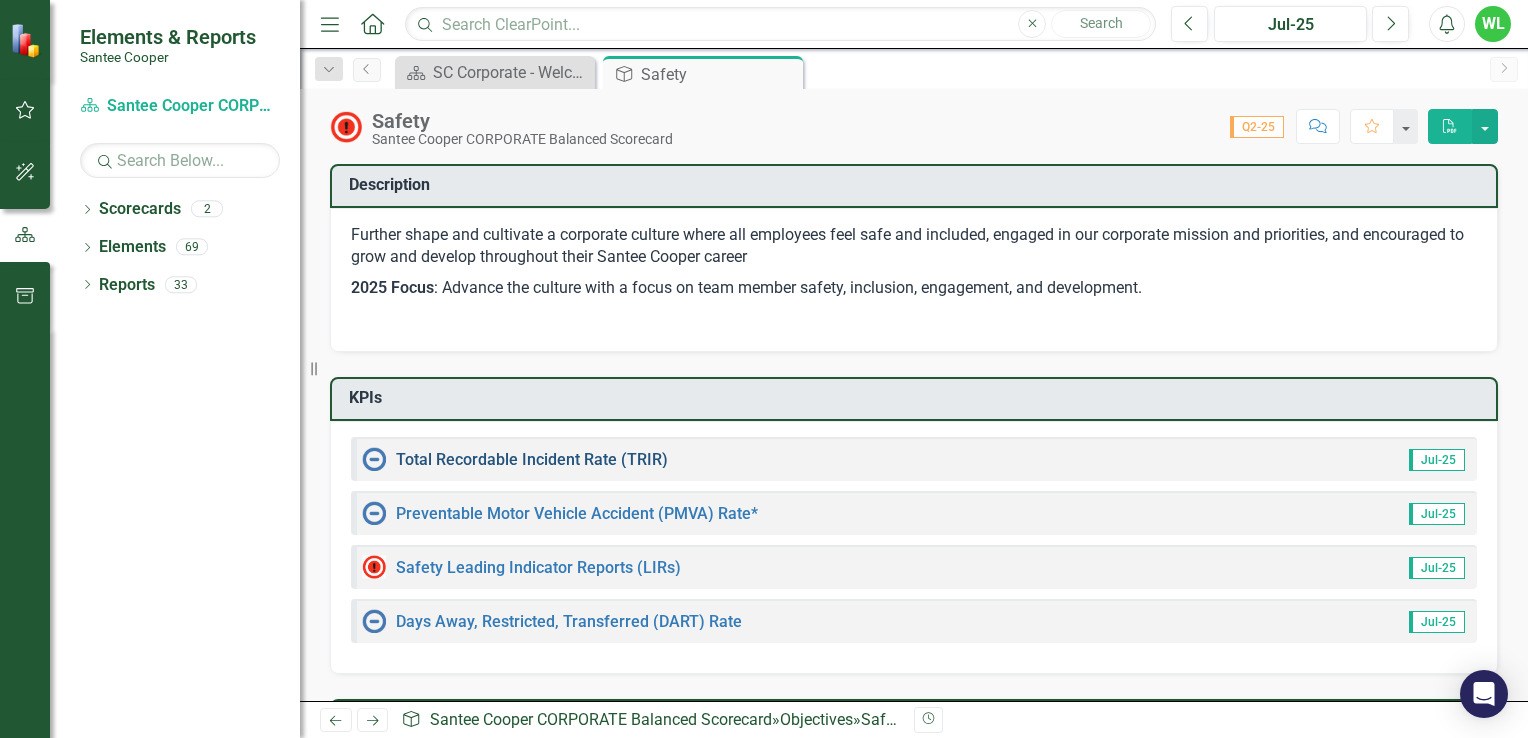 click on "Total Recordable Incident Rate (TRIR)" at bounding box center (532, 459) 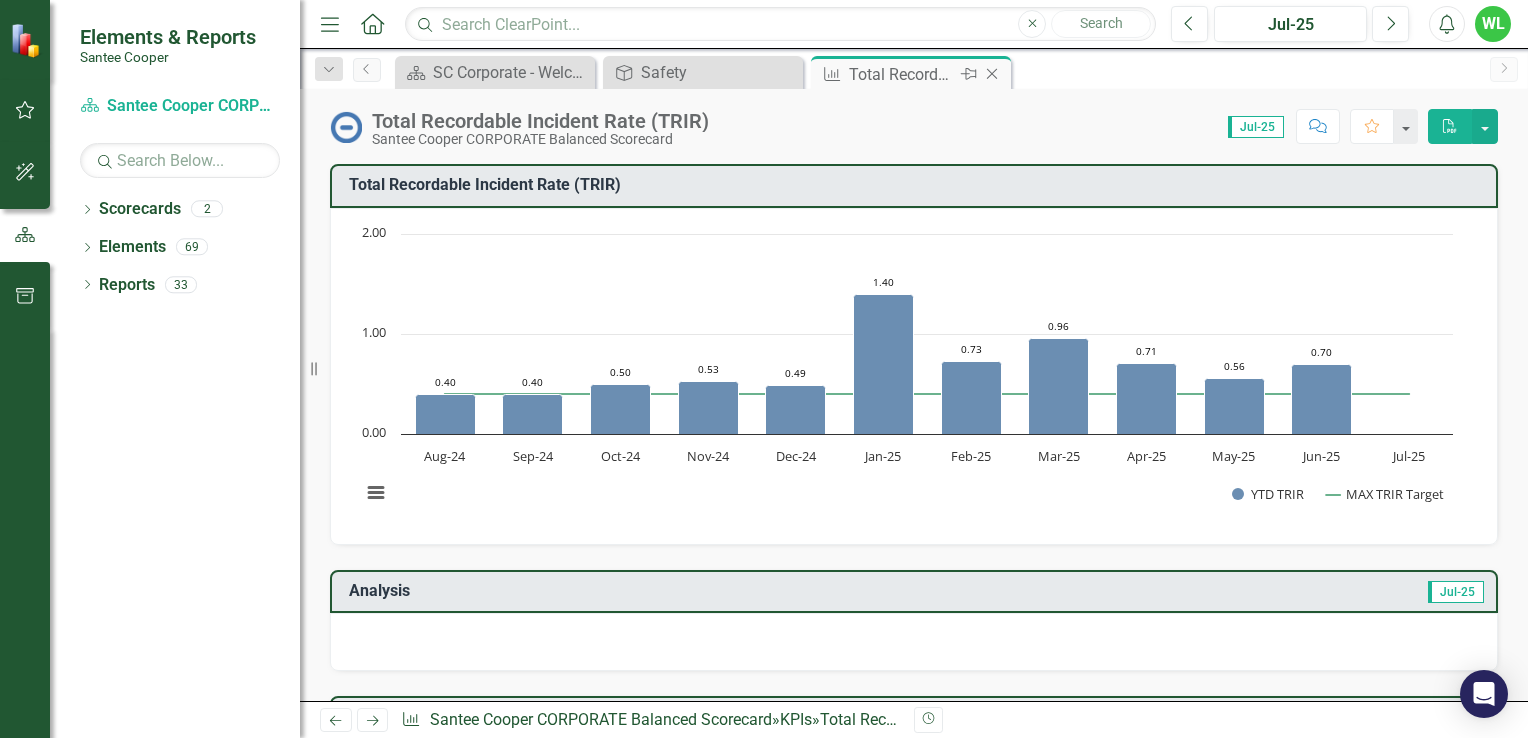click 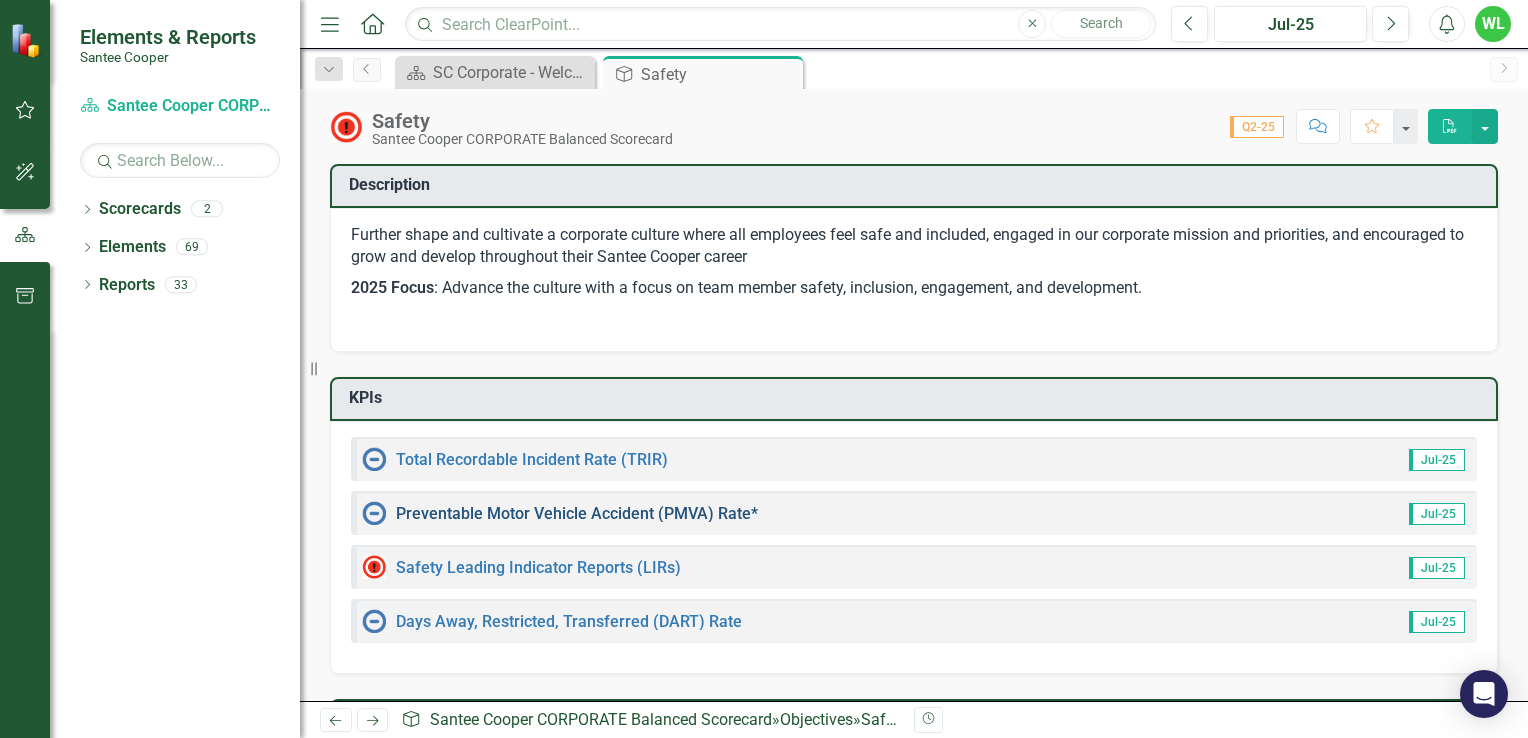 click on "Preventable Motor Vehicle Accident (PMVA) Rate*" at bounding box center [577, 513] 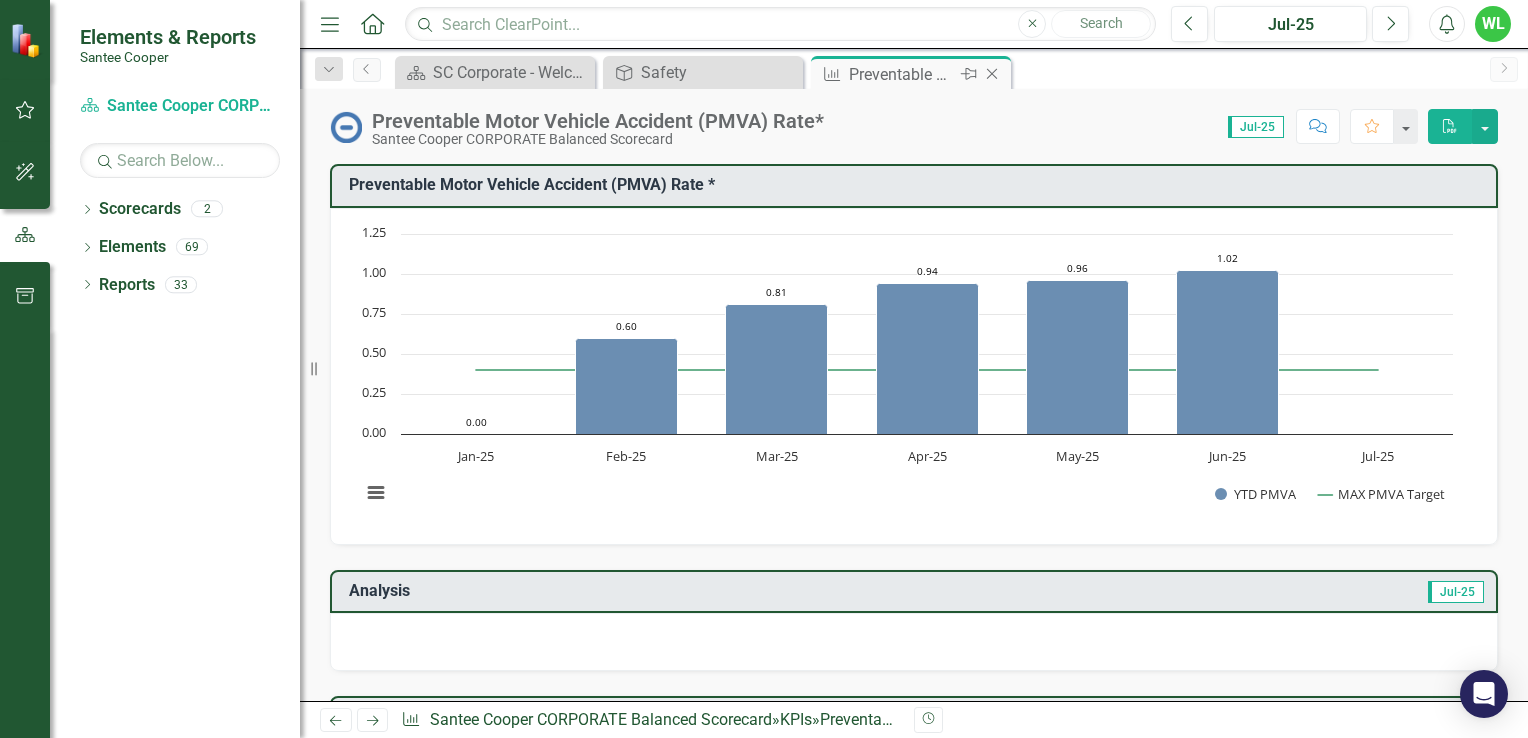 click on "Close" 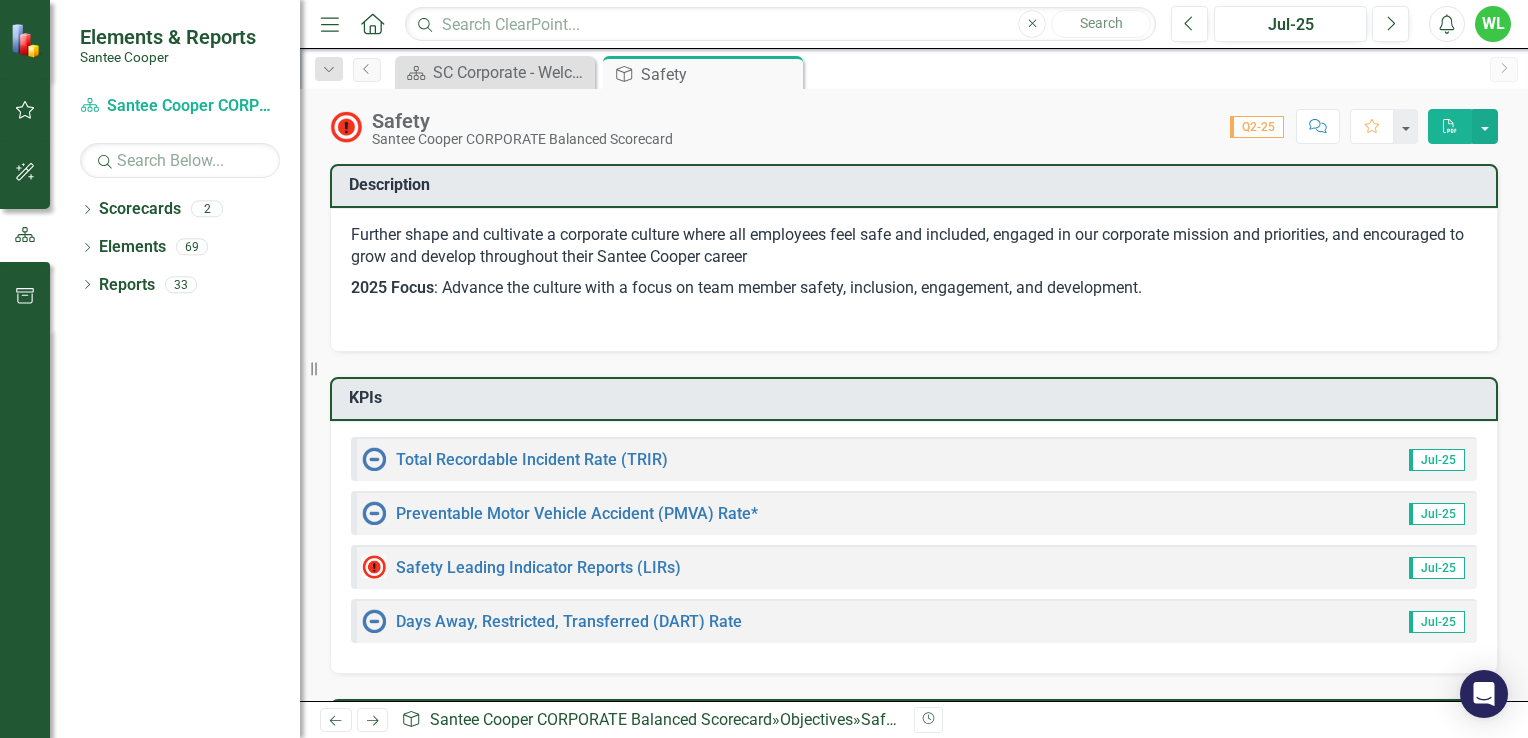 click on "Safety Leading Indicator Reports (LIRs)" at bounding box center [521, 567] 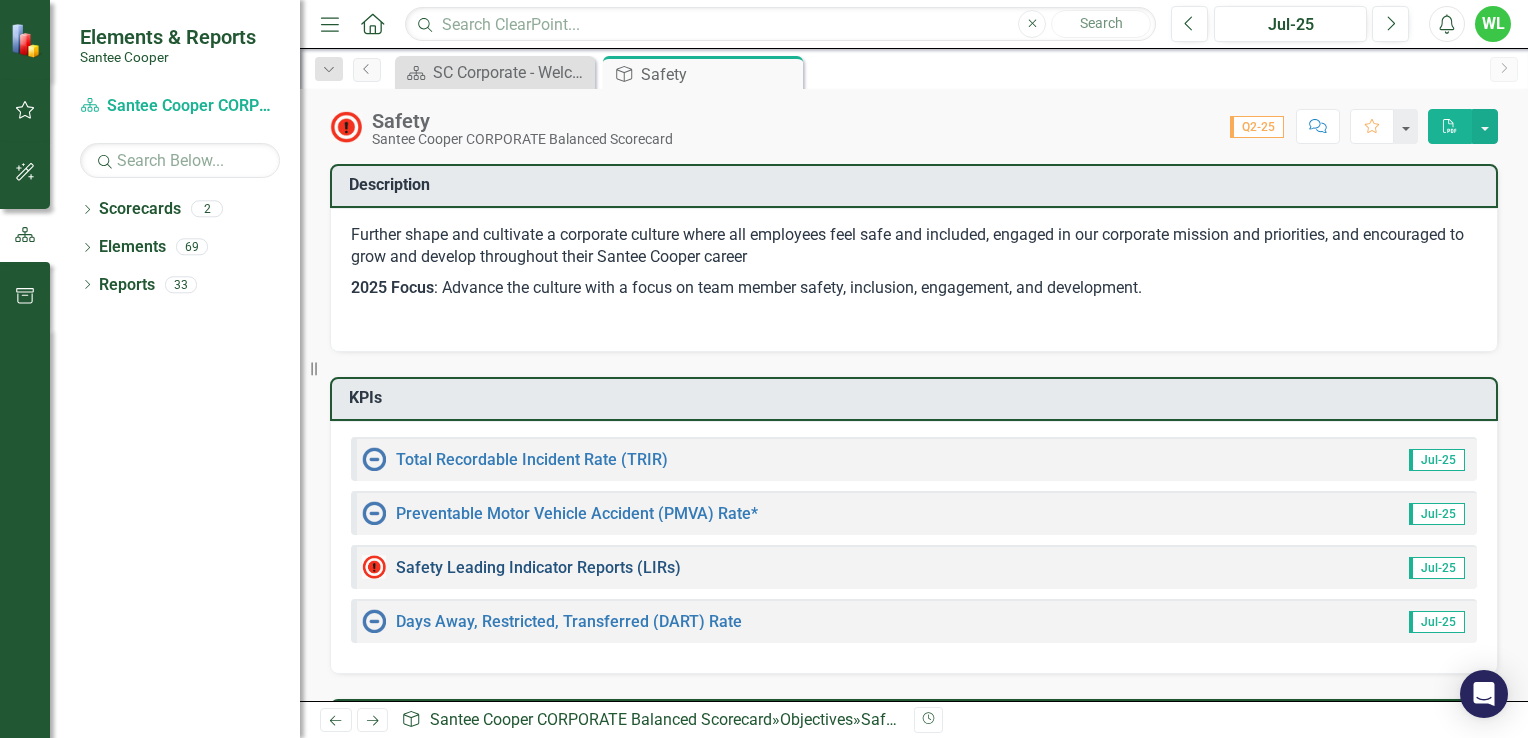 click on "Safety Leading Indicator Reports (LIRs)" at bounding box center [538, 567] 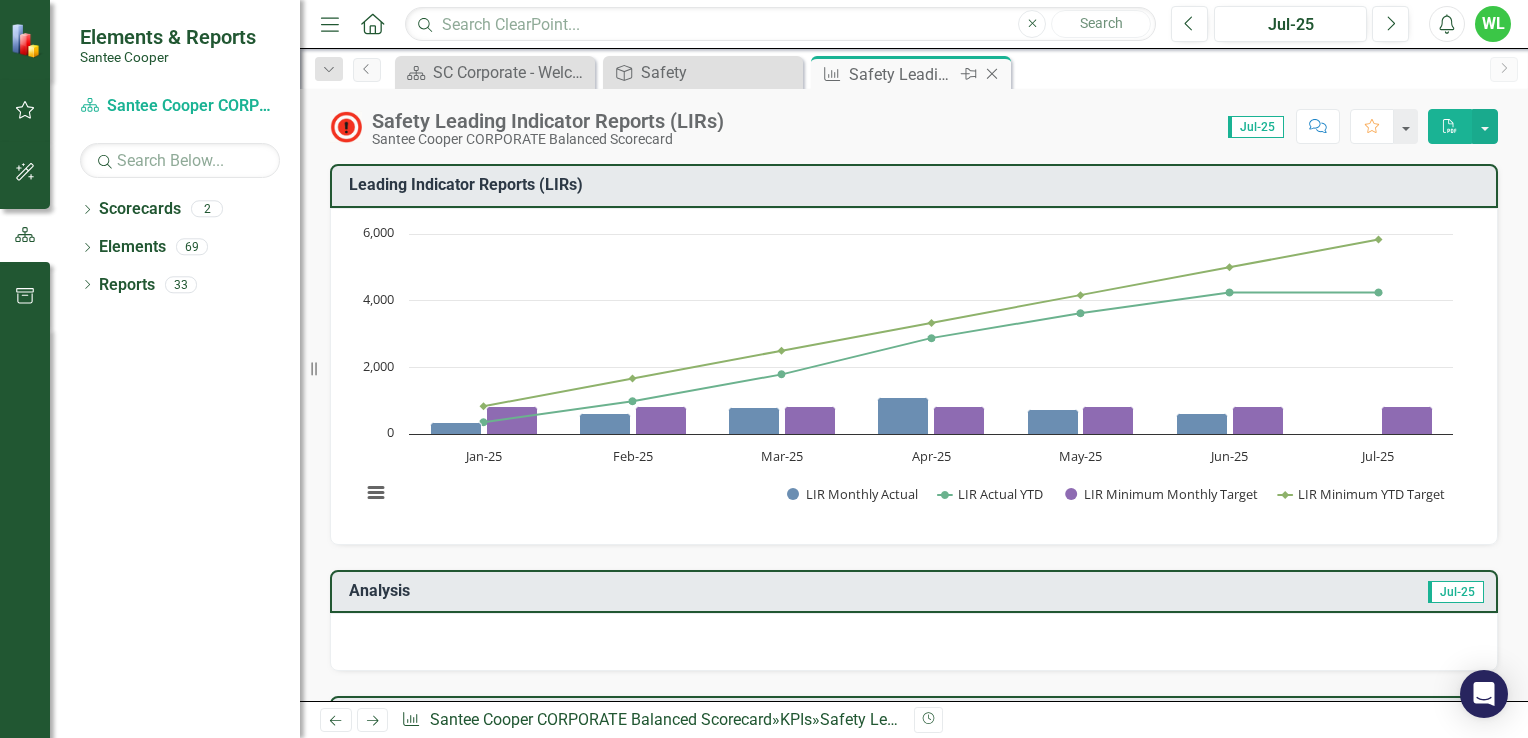 click on "Close" 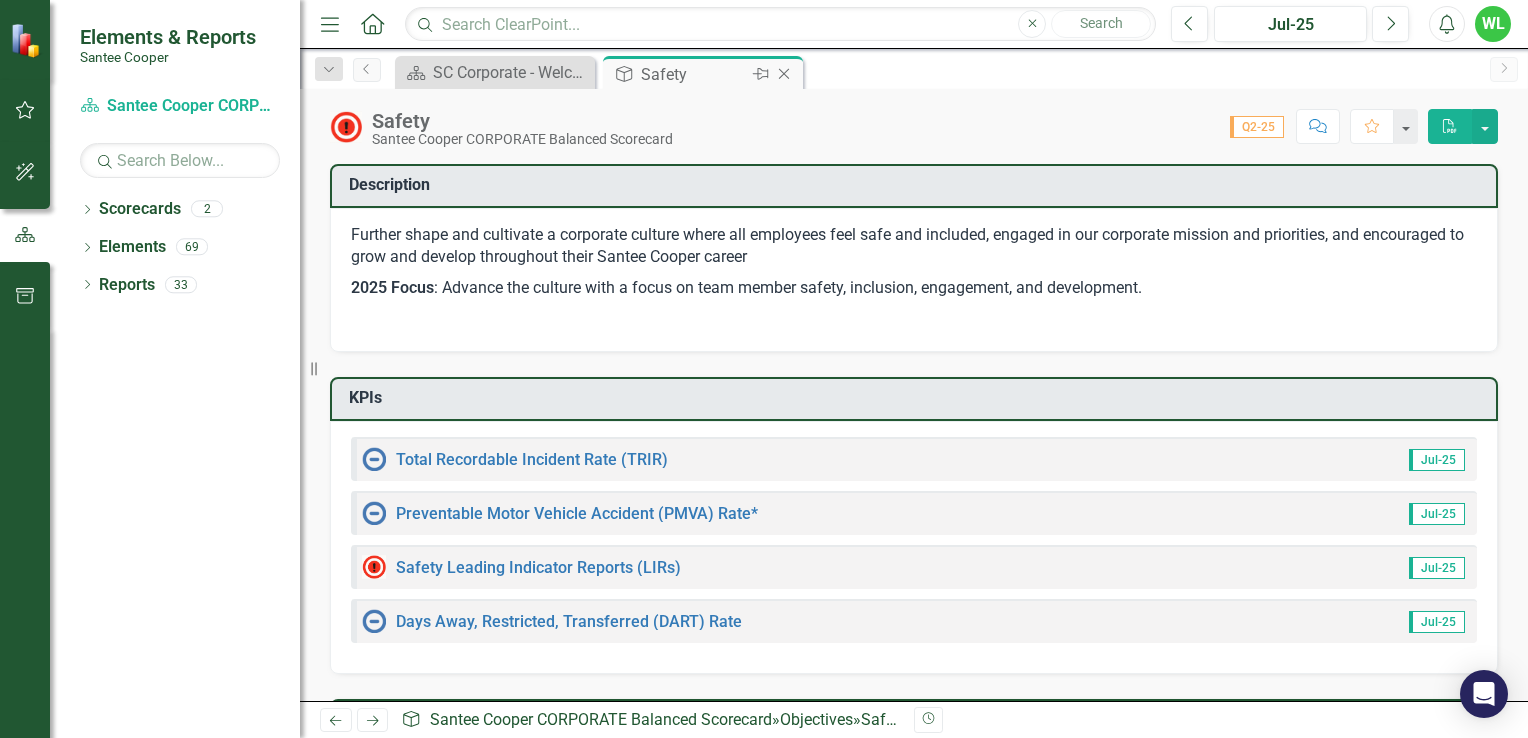 click on "Close" 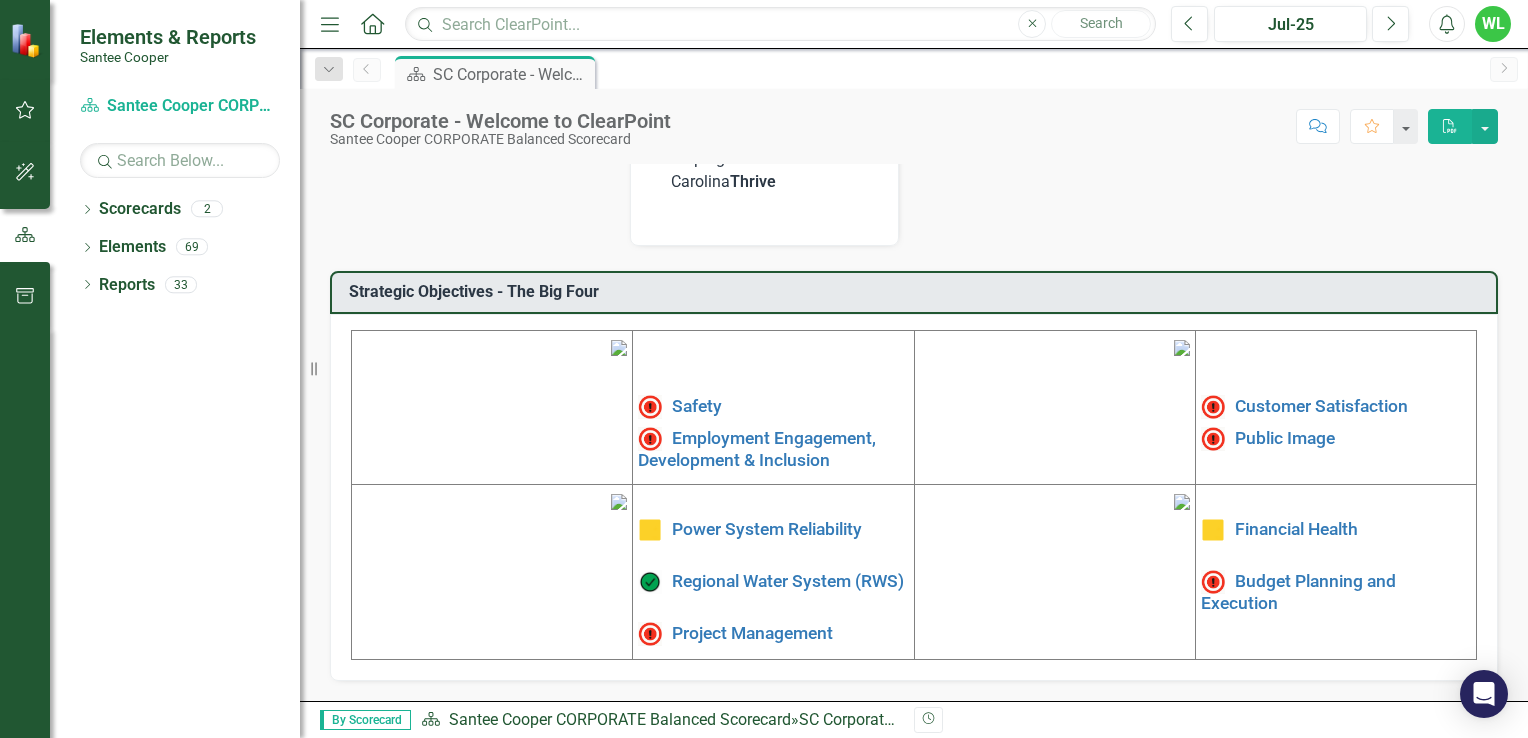 scroll, scrollTop: 612, scrollLeft: 0, axis: vertical 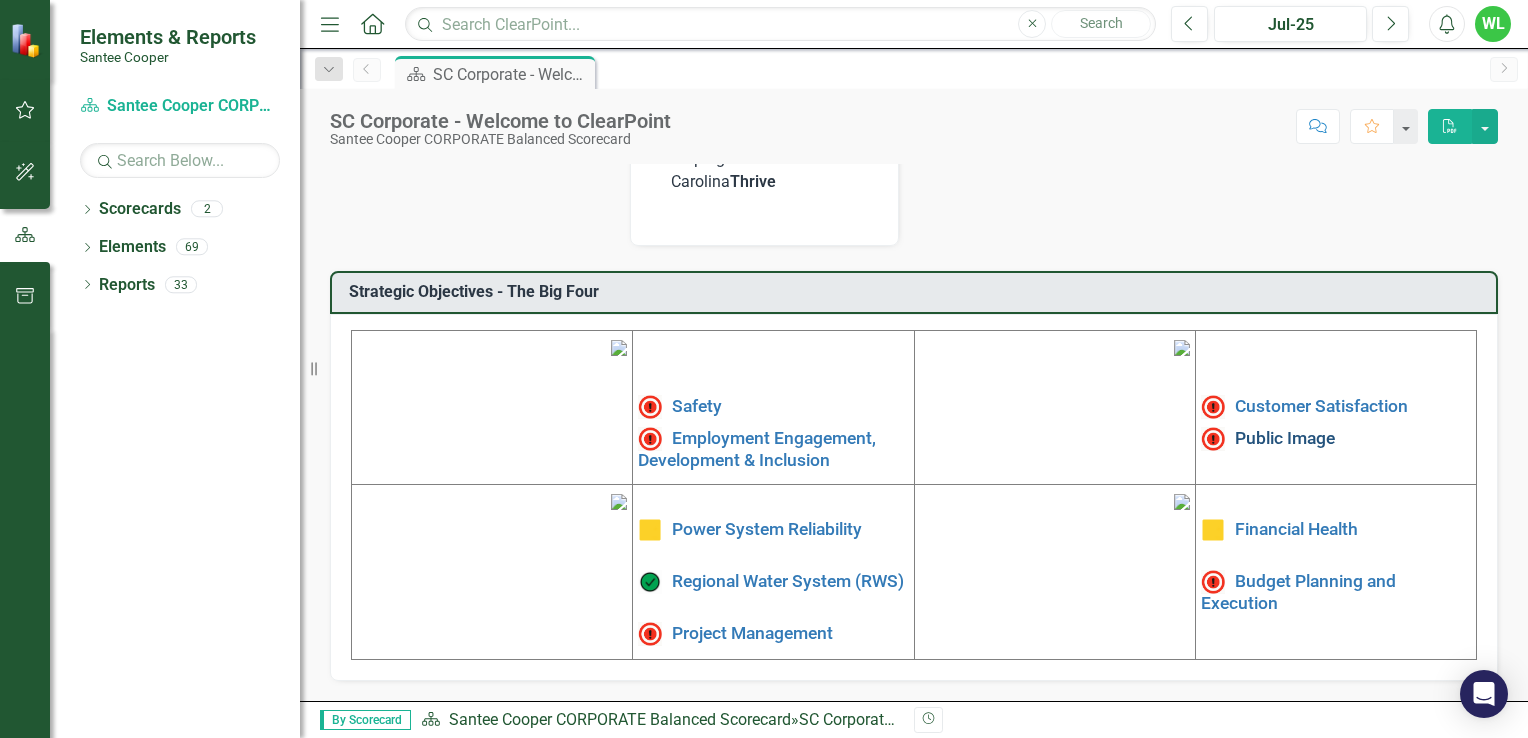 click on "Public Image" at bounding box center (1285, 438) 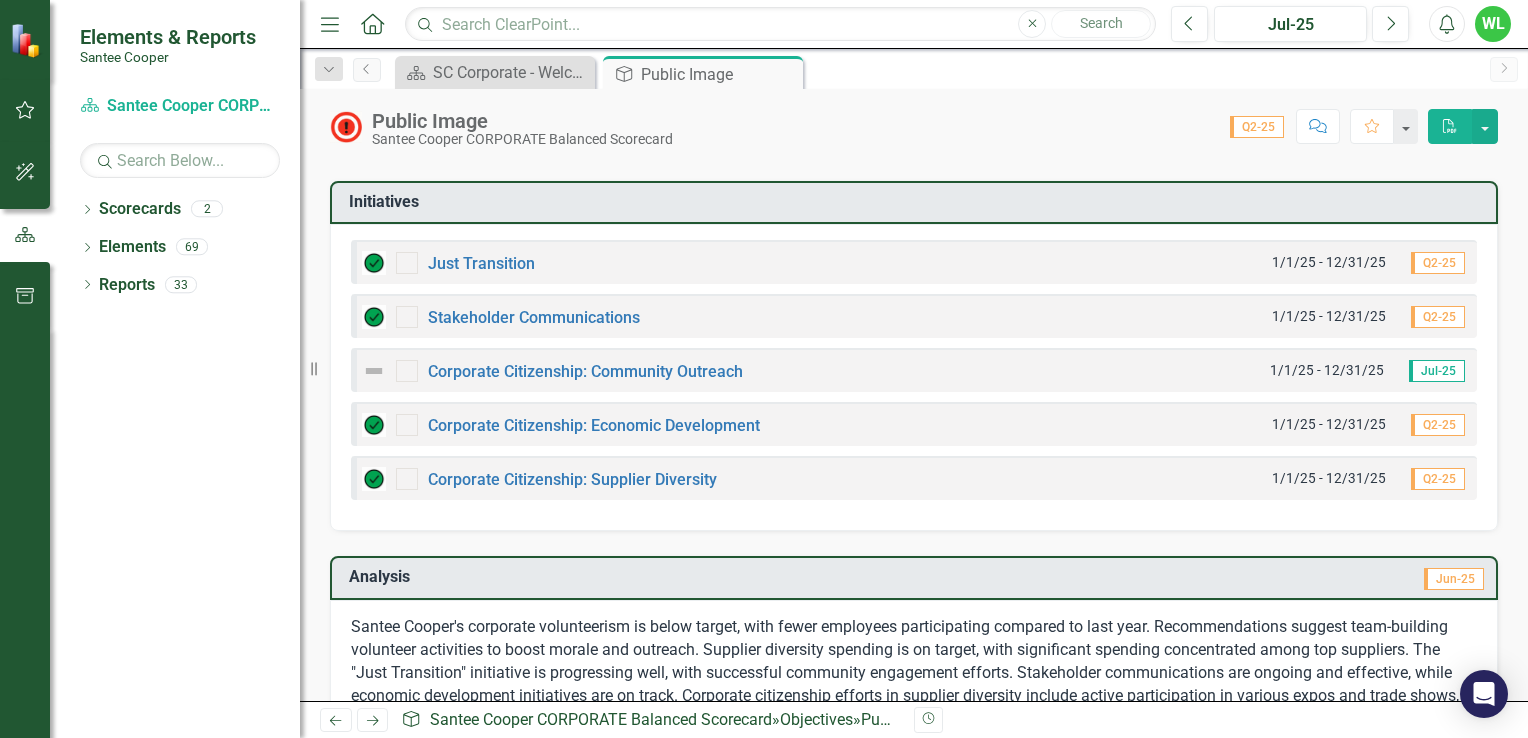 scroll, scrollTop: 344, scrollLeft: 0, axis: vertical 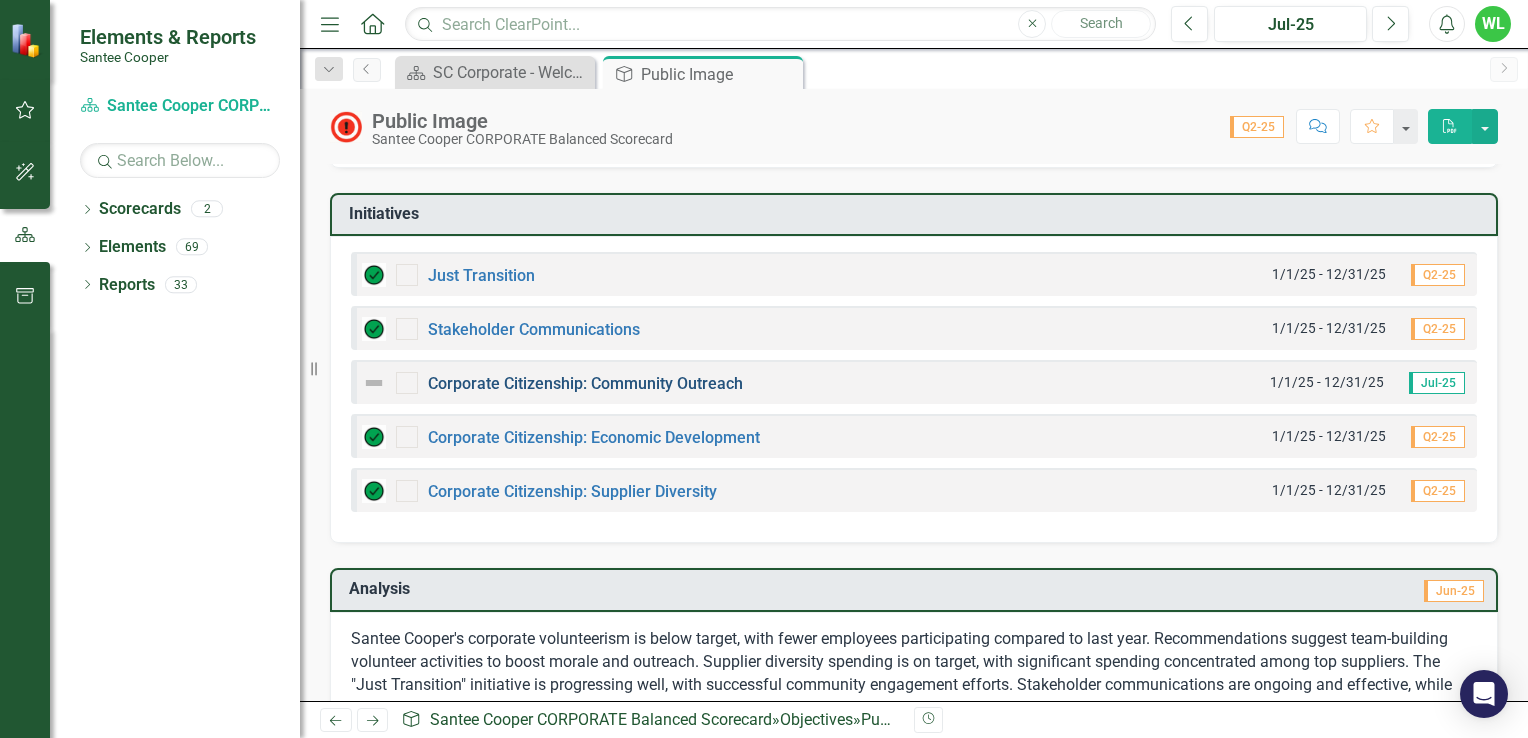 click on "Corporate Citizenship: Community Outreach" at bounding box center [585, 383] 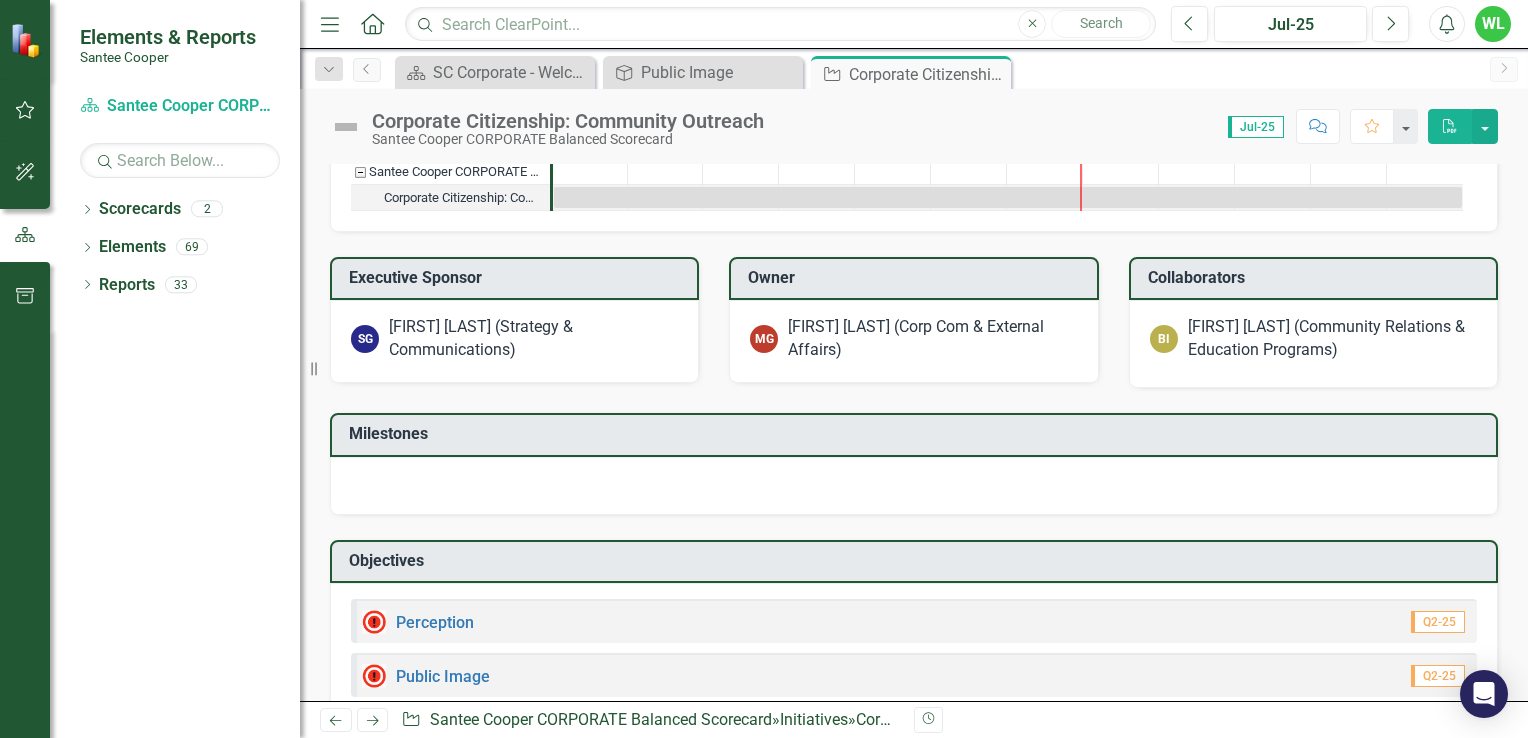 scroll, scrollTop: 638, scrollLeft: 0, axis: vertical 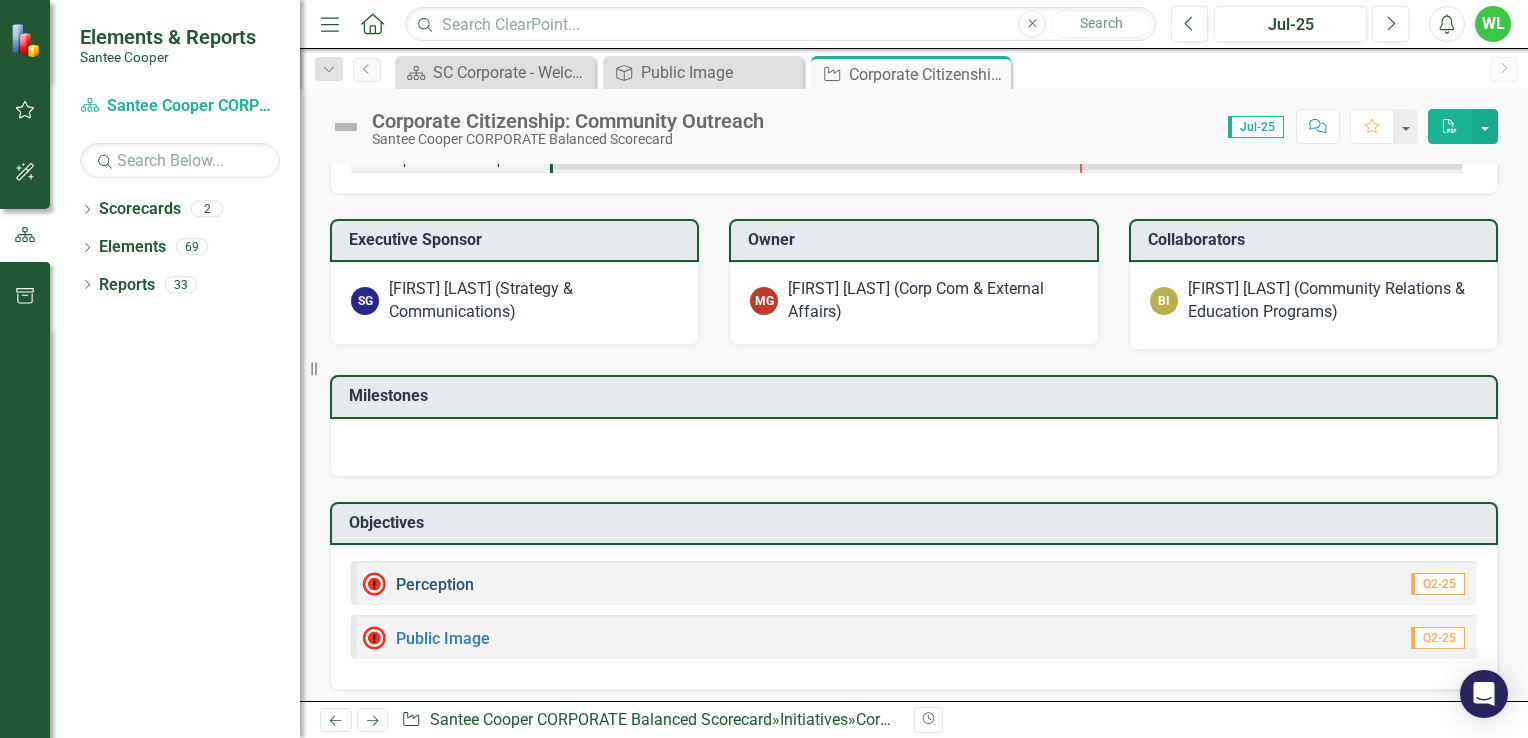click on "Perception" at bounding box center [435, 584] 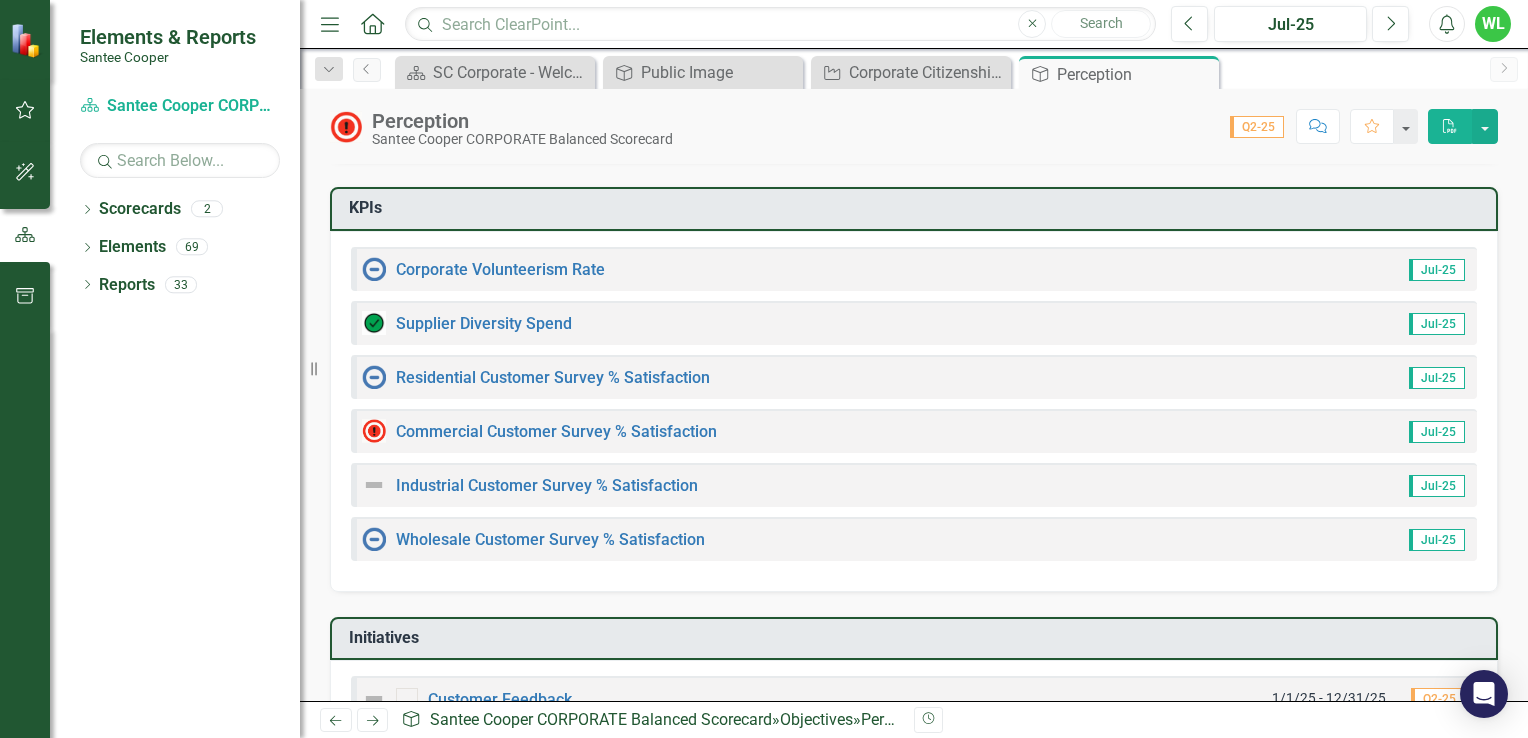 scroll, scrollTop: 50, scrollLeft: 0, axis: vertical 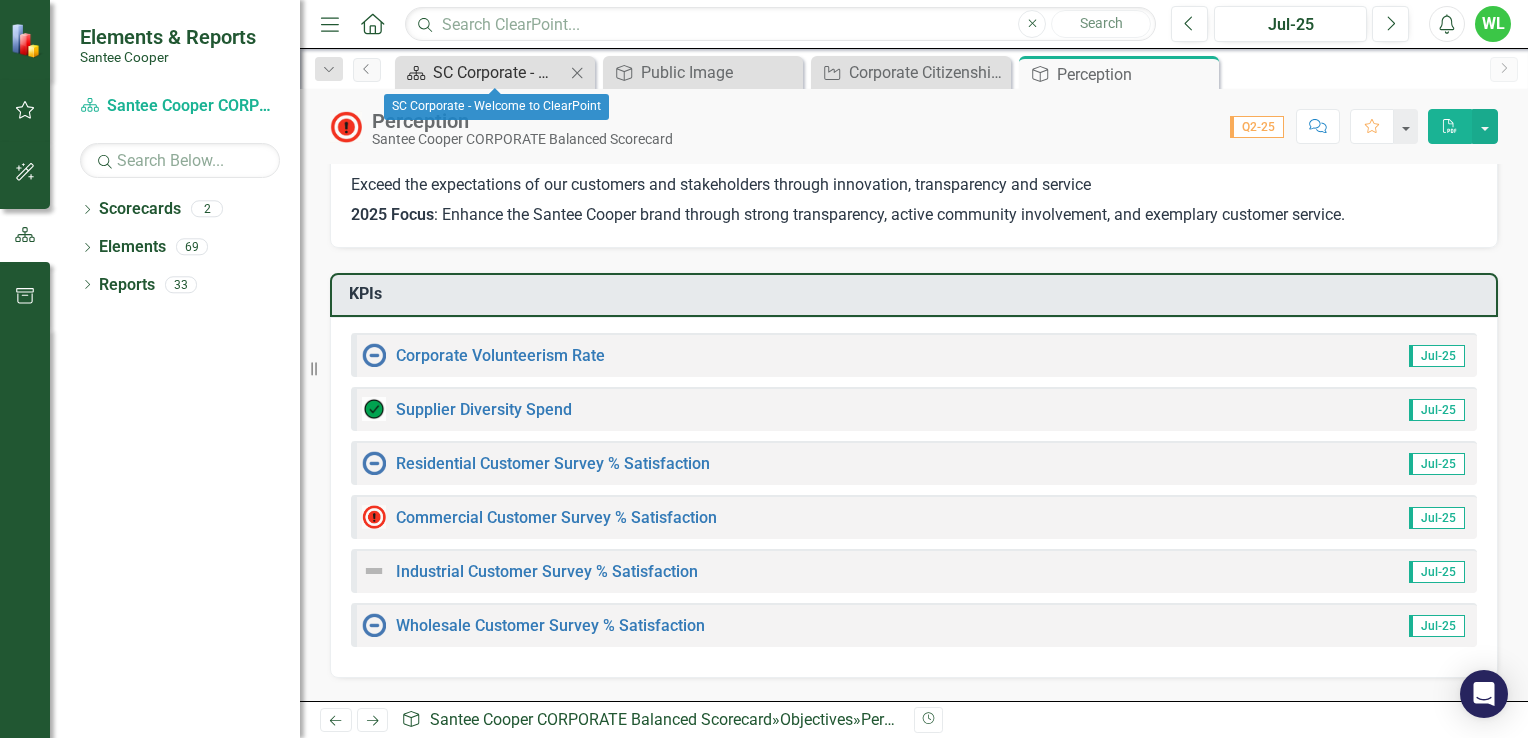 click on "SC Corporate - Welcome to ClearPoint" at bounding box center [499, 72] 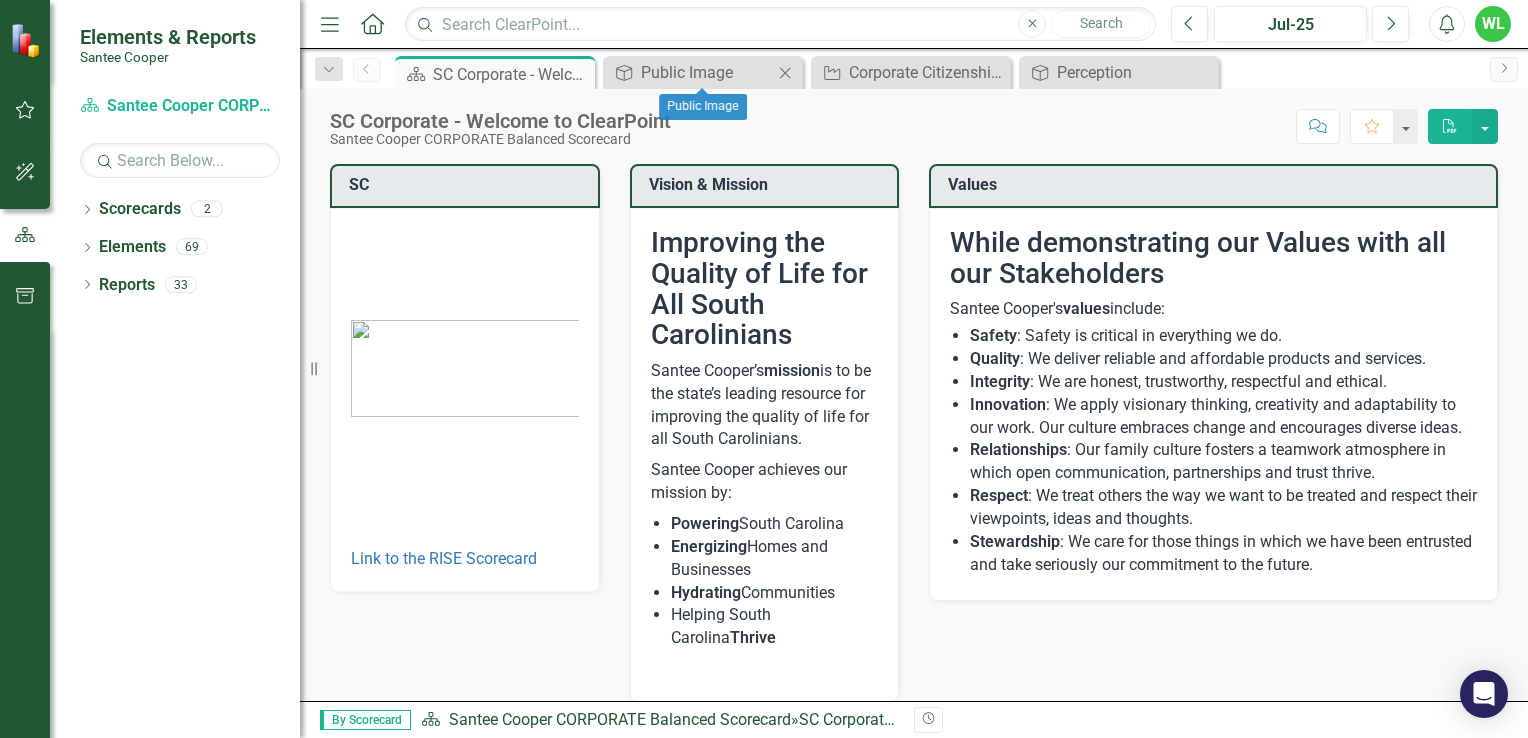 click on "Close" 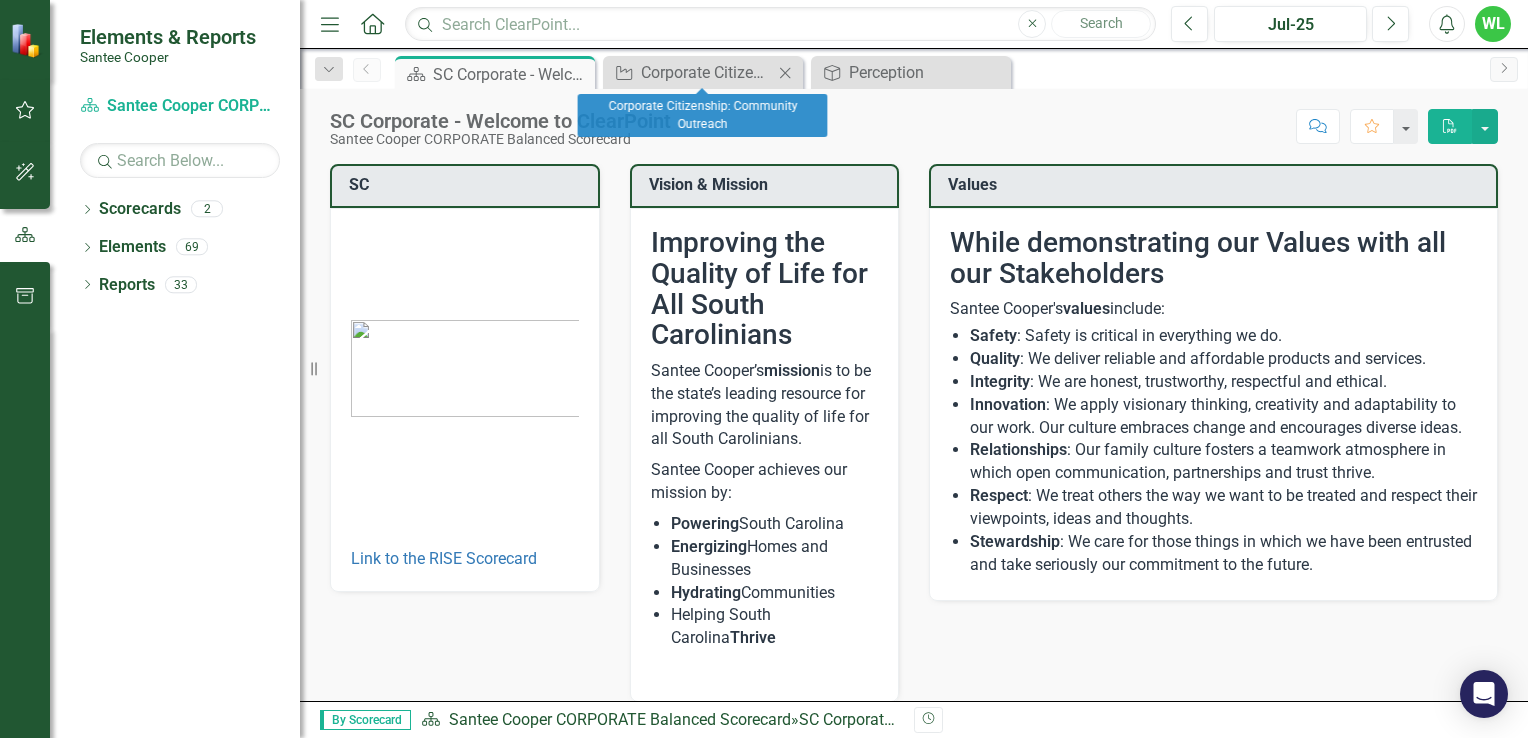 click on "Close" 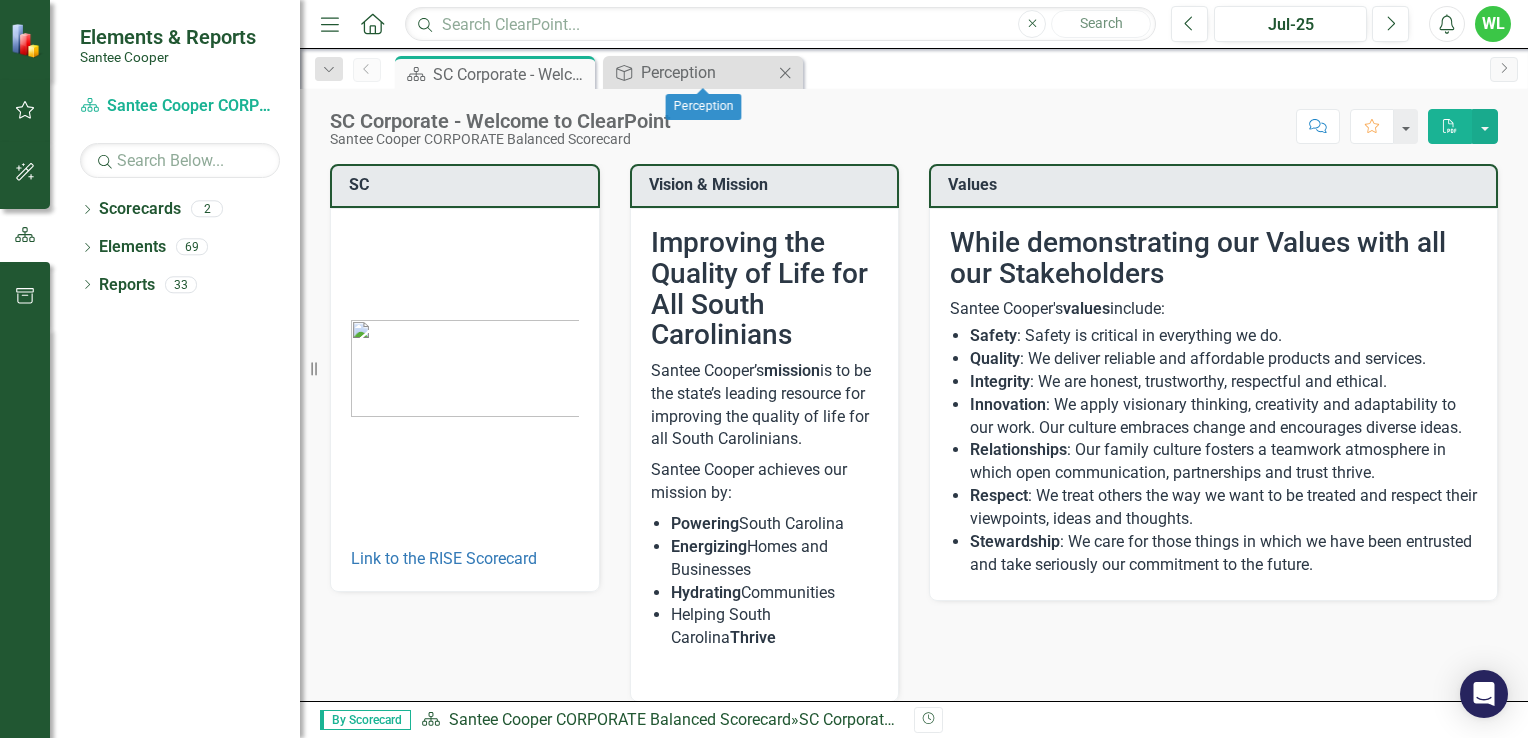 click on "Close" 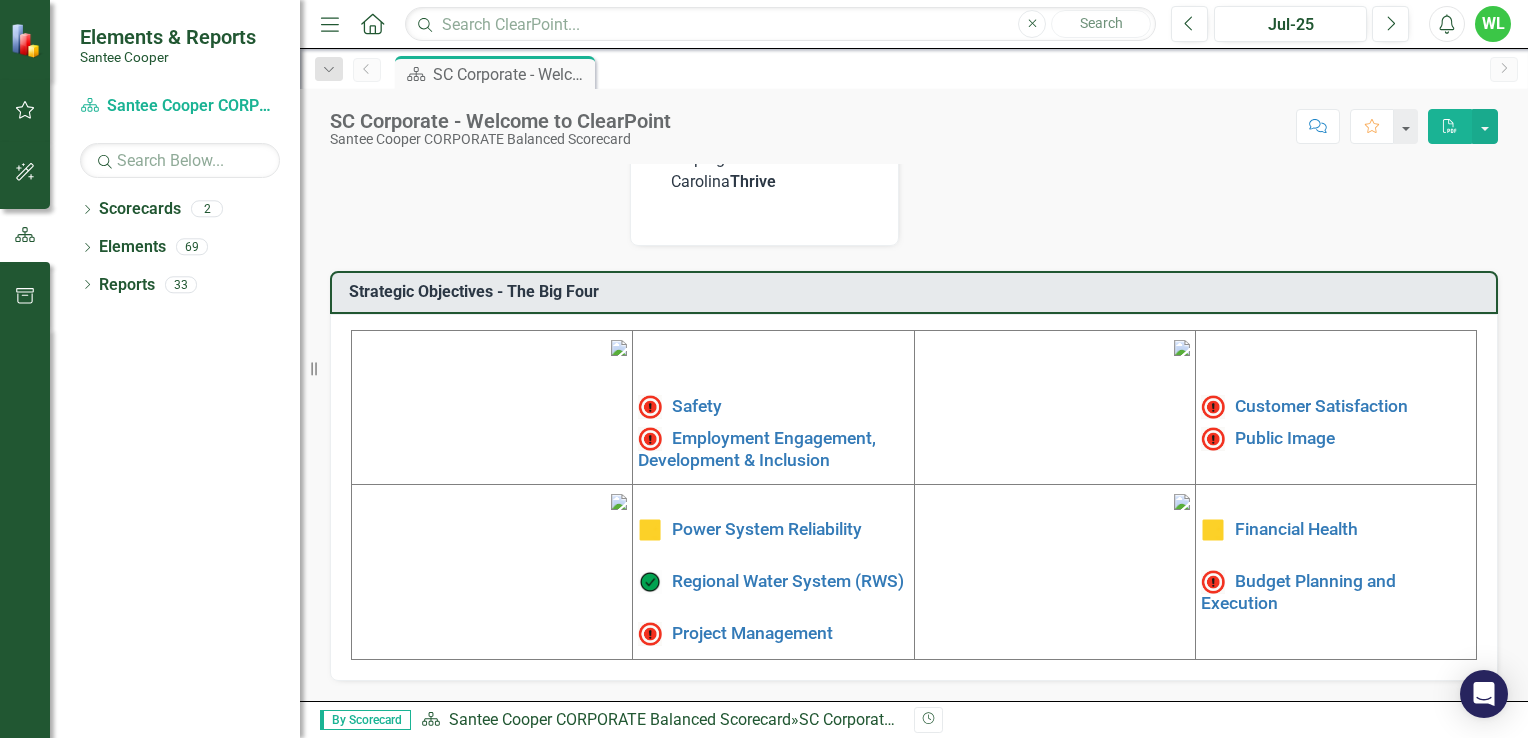 scroll, scrollTop: 612, scrollLeft: 0, axis: vertical 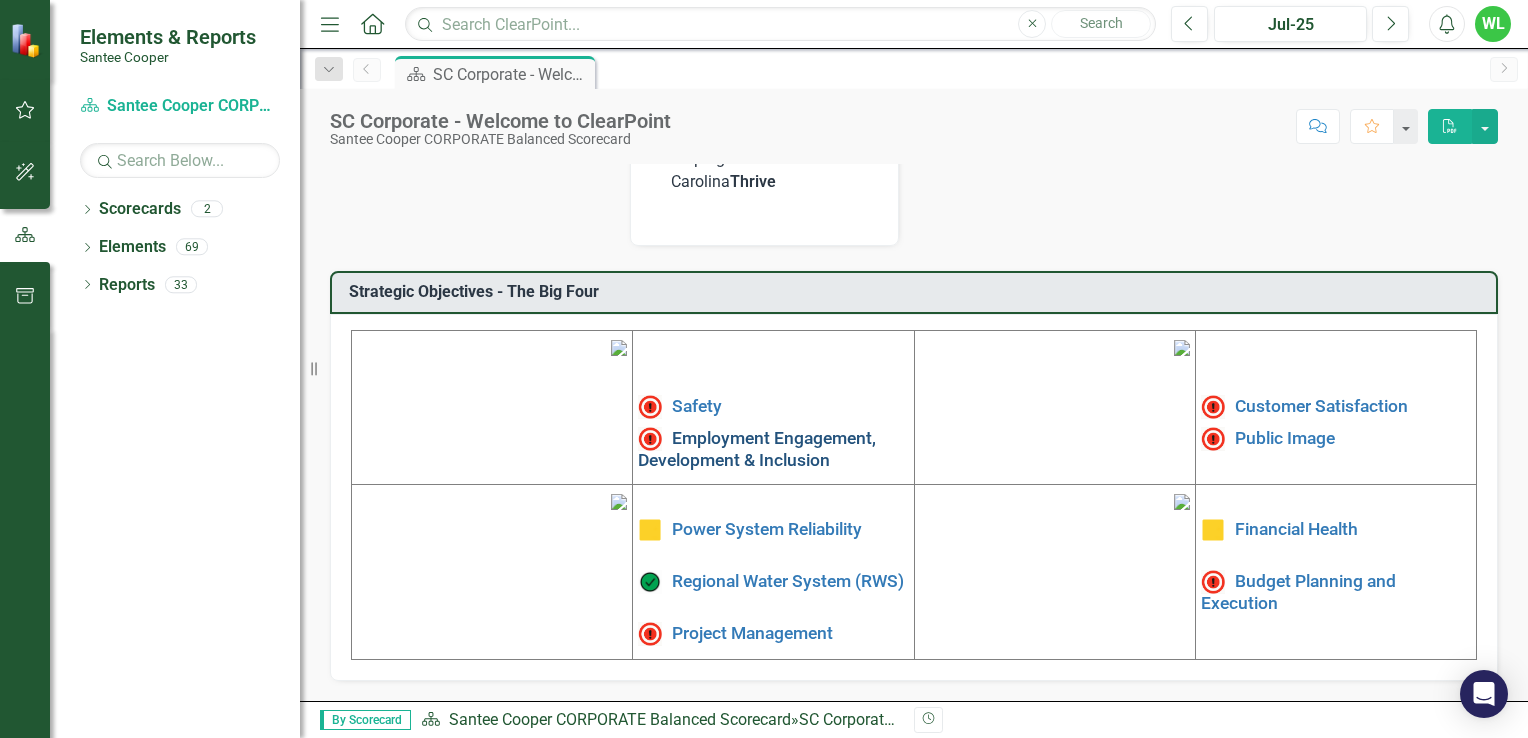 click on "Employment Engagement, Development & Inclusion" at bounding box center [757, 449] 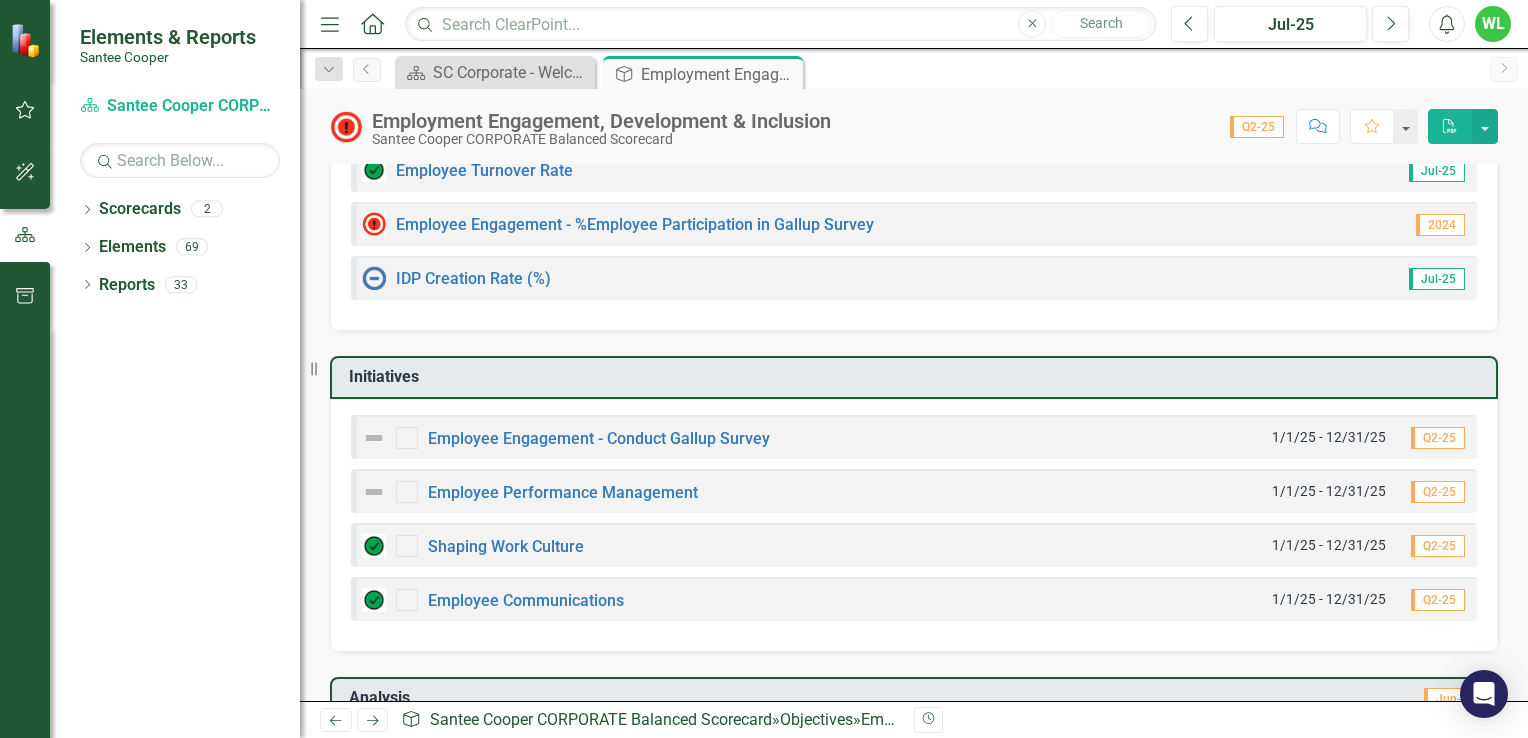 scroll, scrollTop: 245, scrollLeft: 0, axis: vertical 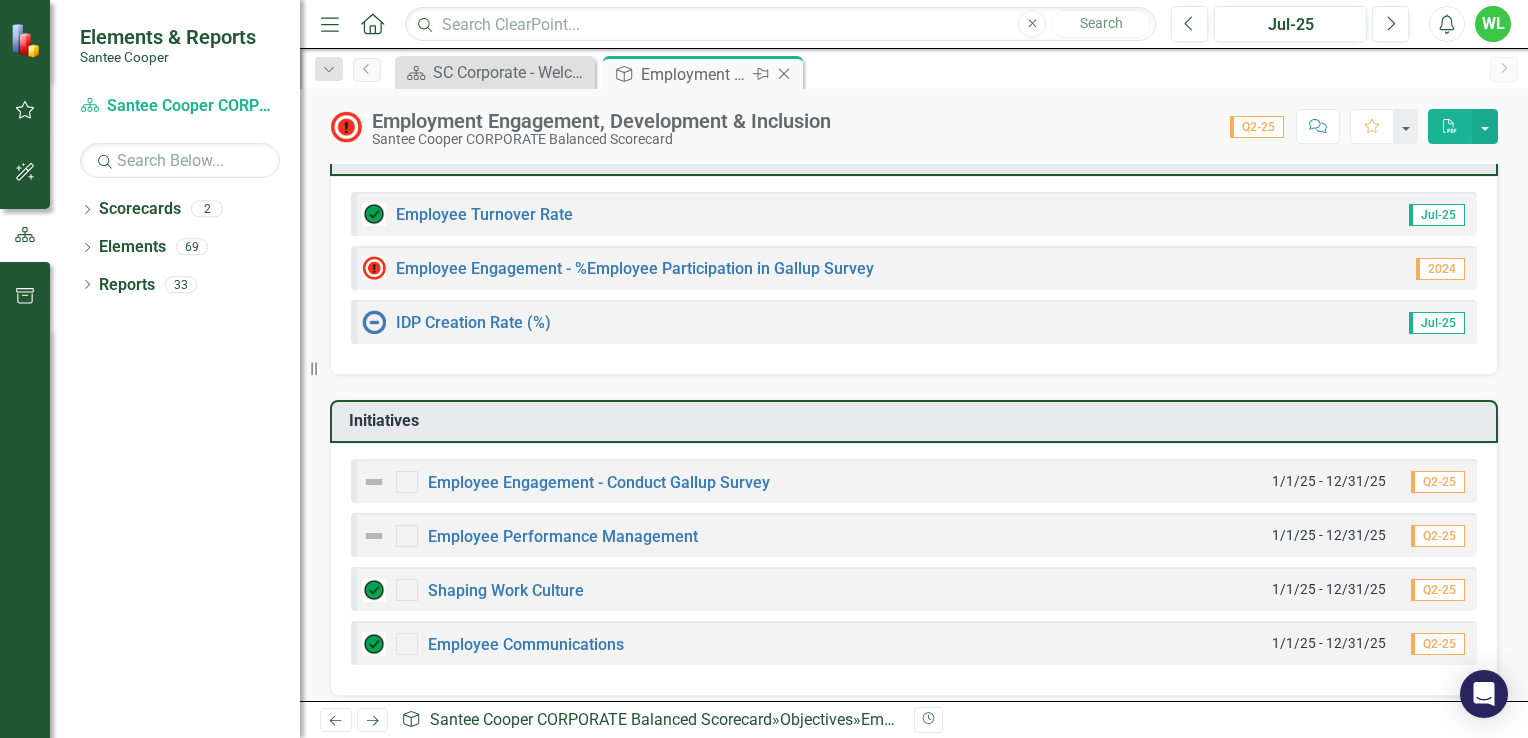 click on "Close" 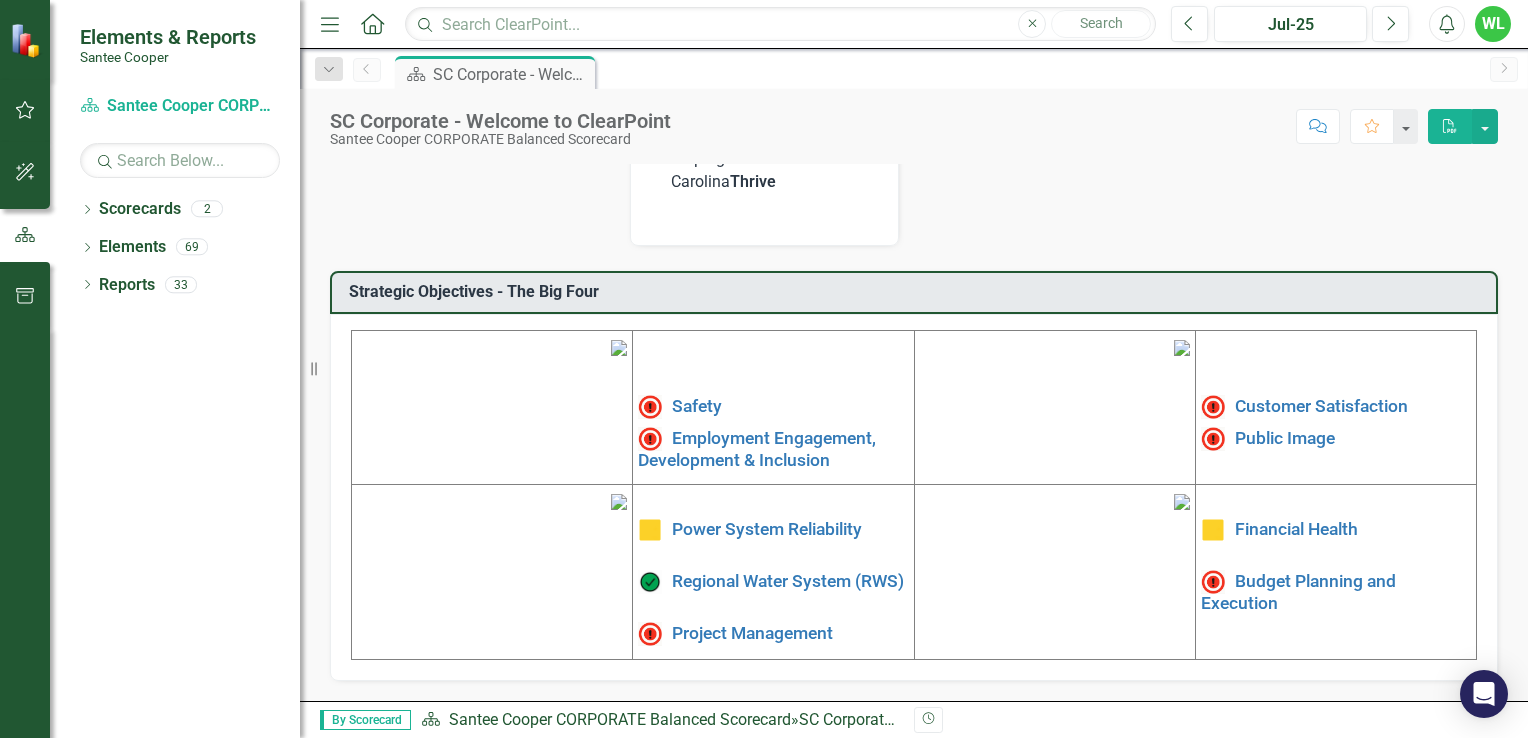 scroll, scrollTop: 593, scrollLeft: 0, axis: vertical 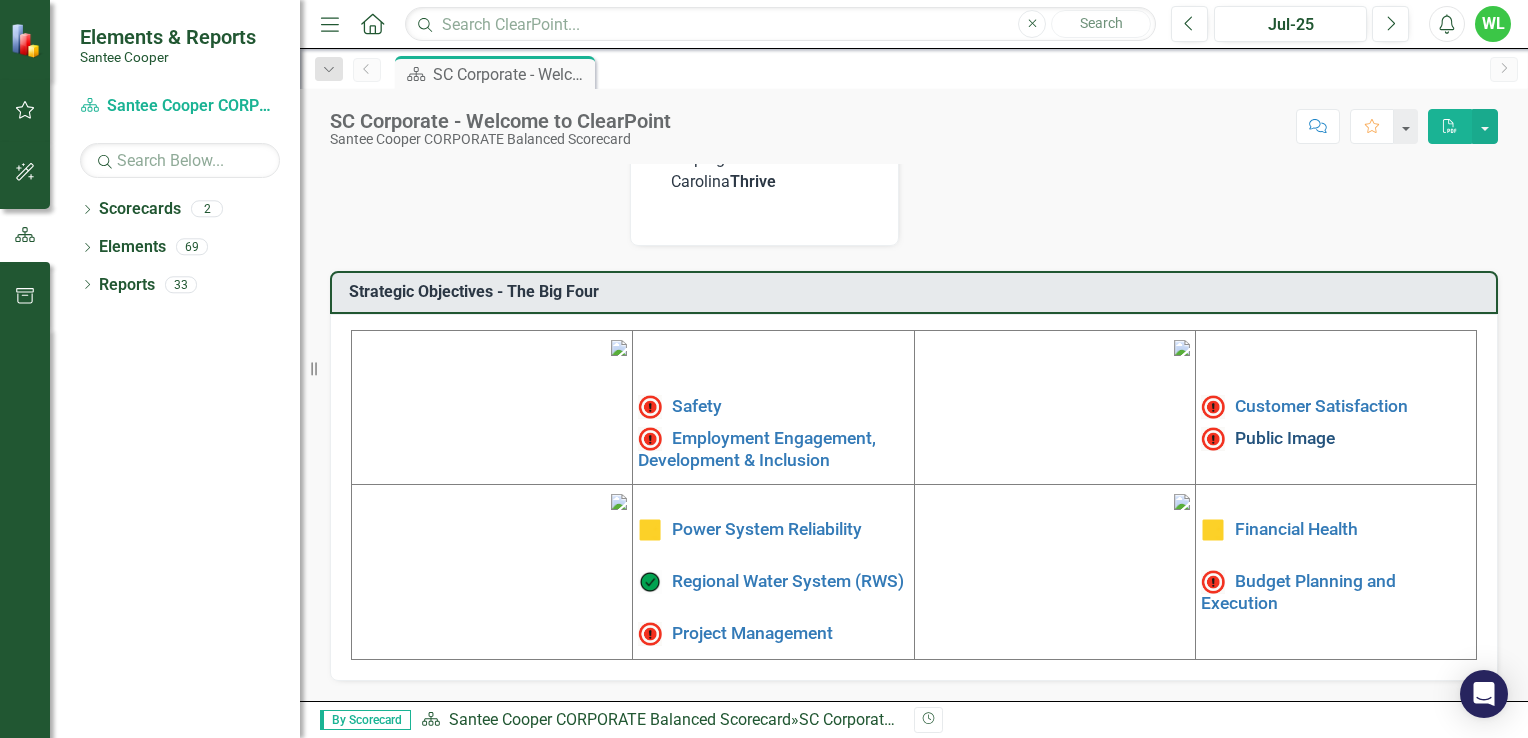 click on "Public Image" at bounding box center [1285, 438] 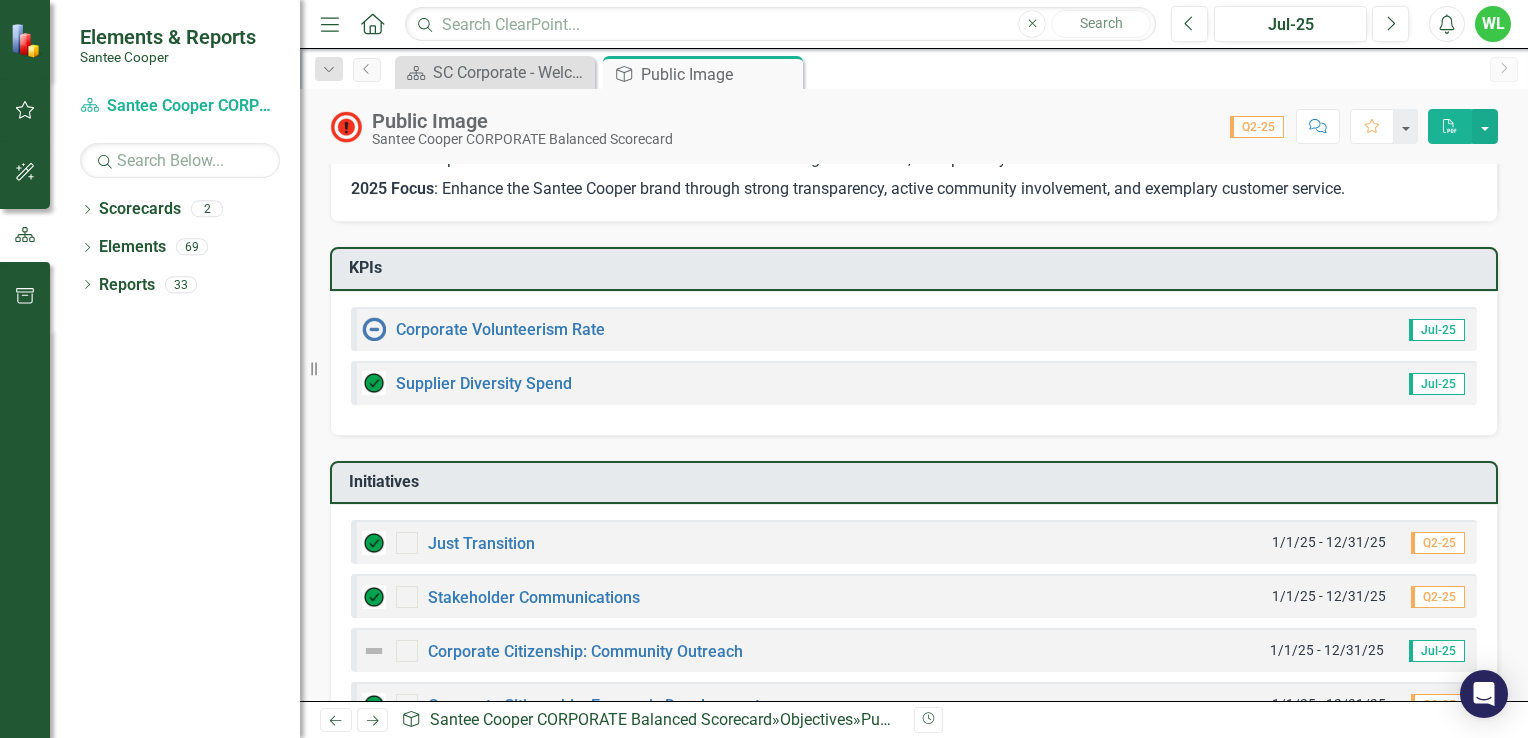 scroll, scrollTop: 79, scrollLeft: 0, axis: vertical 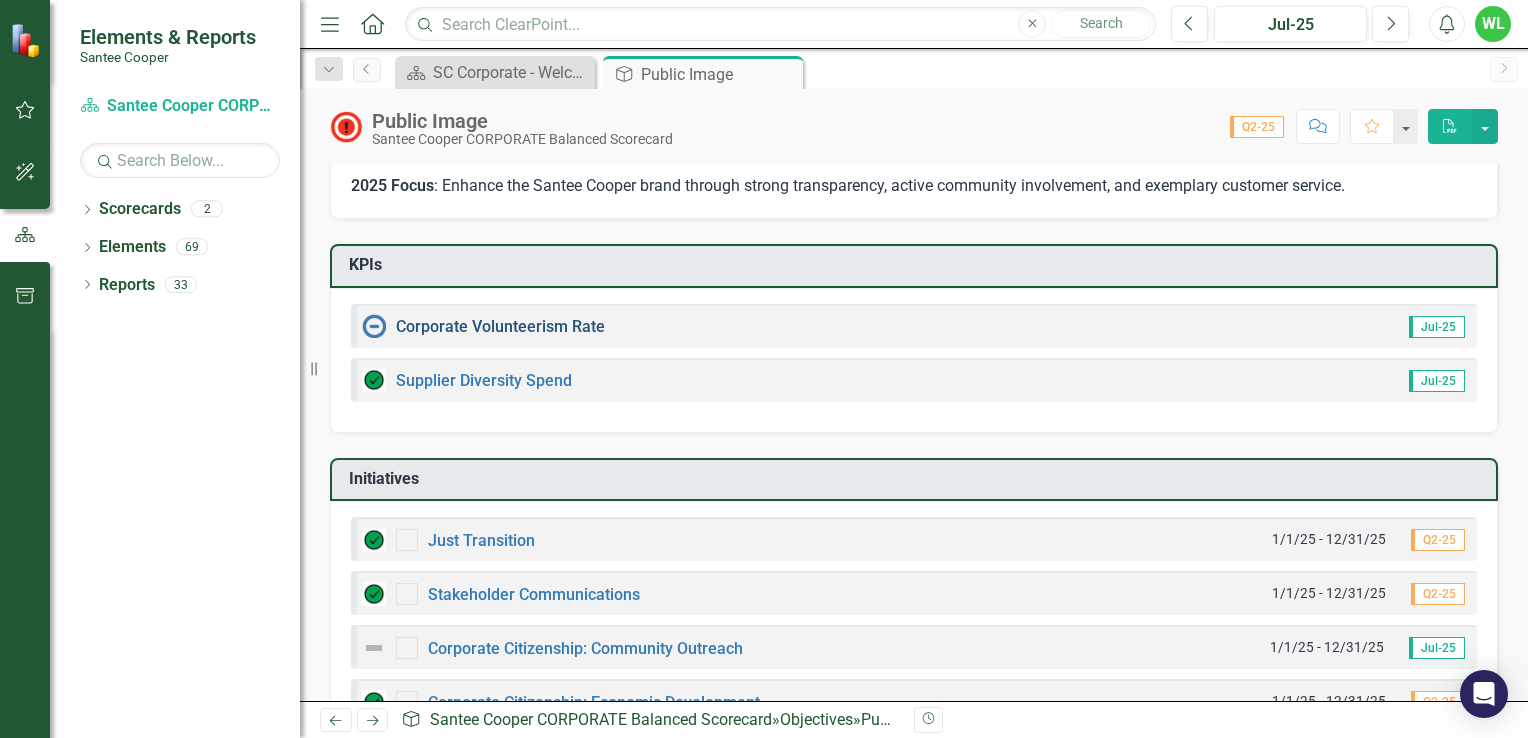 click on "Corporate Volunteerism Rate" at bounding box center [500, 326] 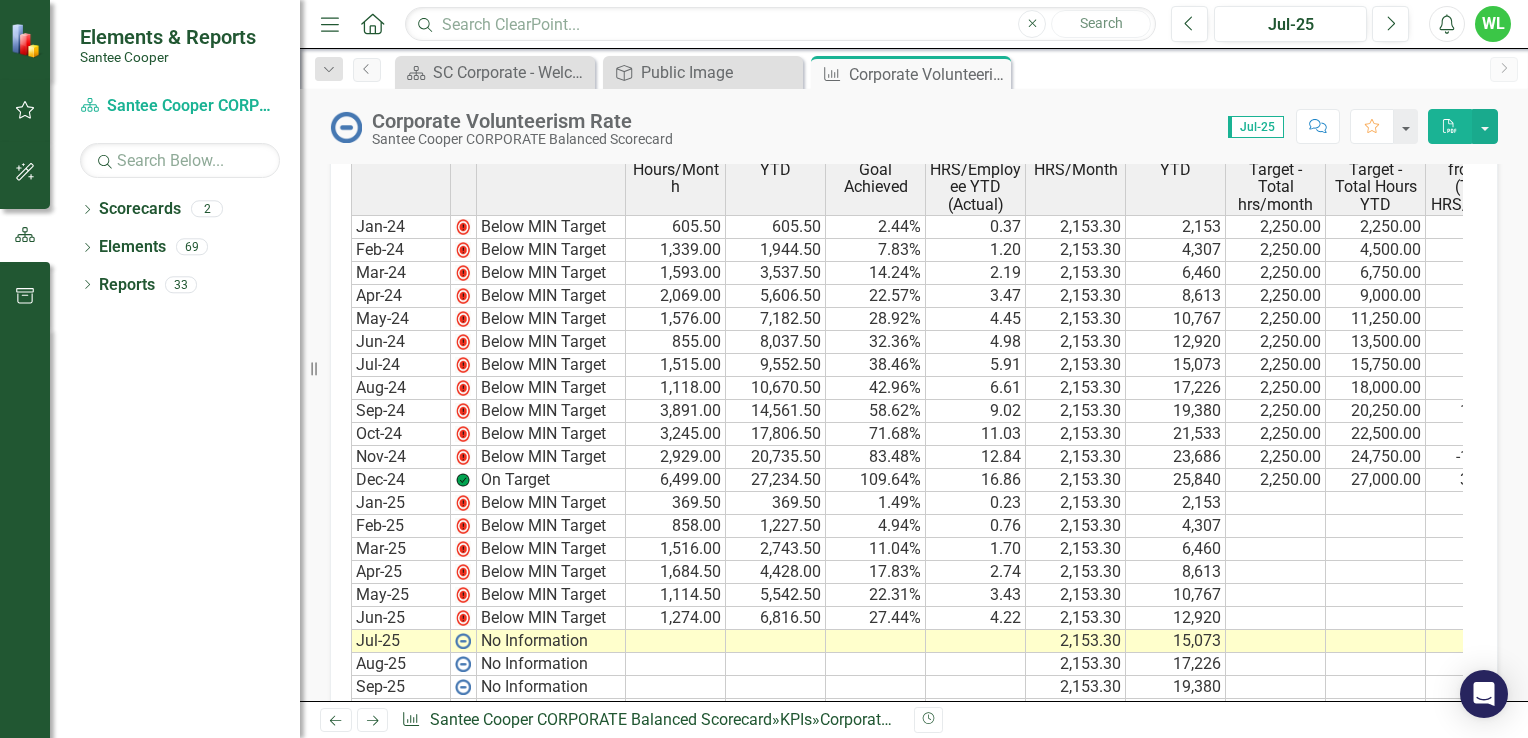 scroll, scrollTop: 1322, scrollLeft: 0, axis: vertical 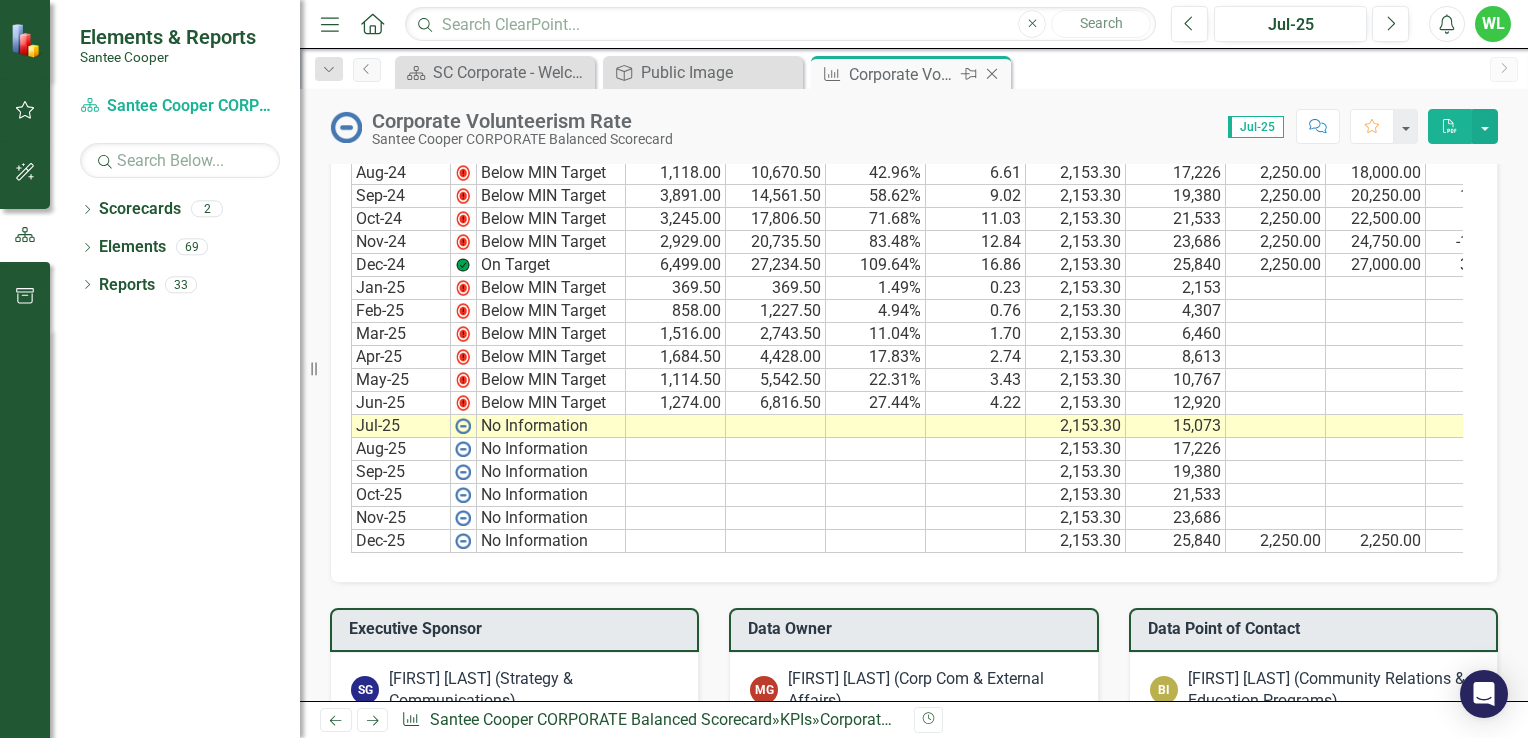 click on "Close" at bounding box center [993, 74] 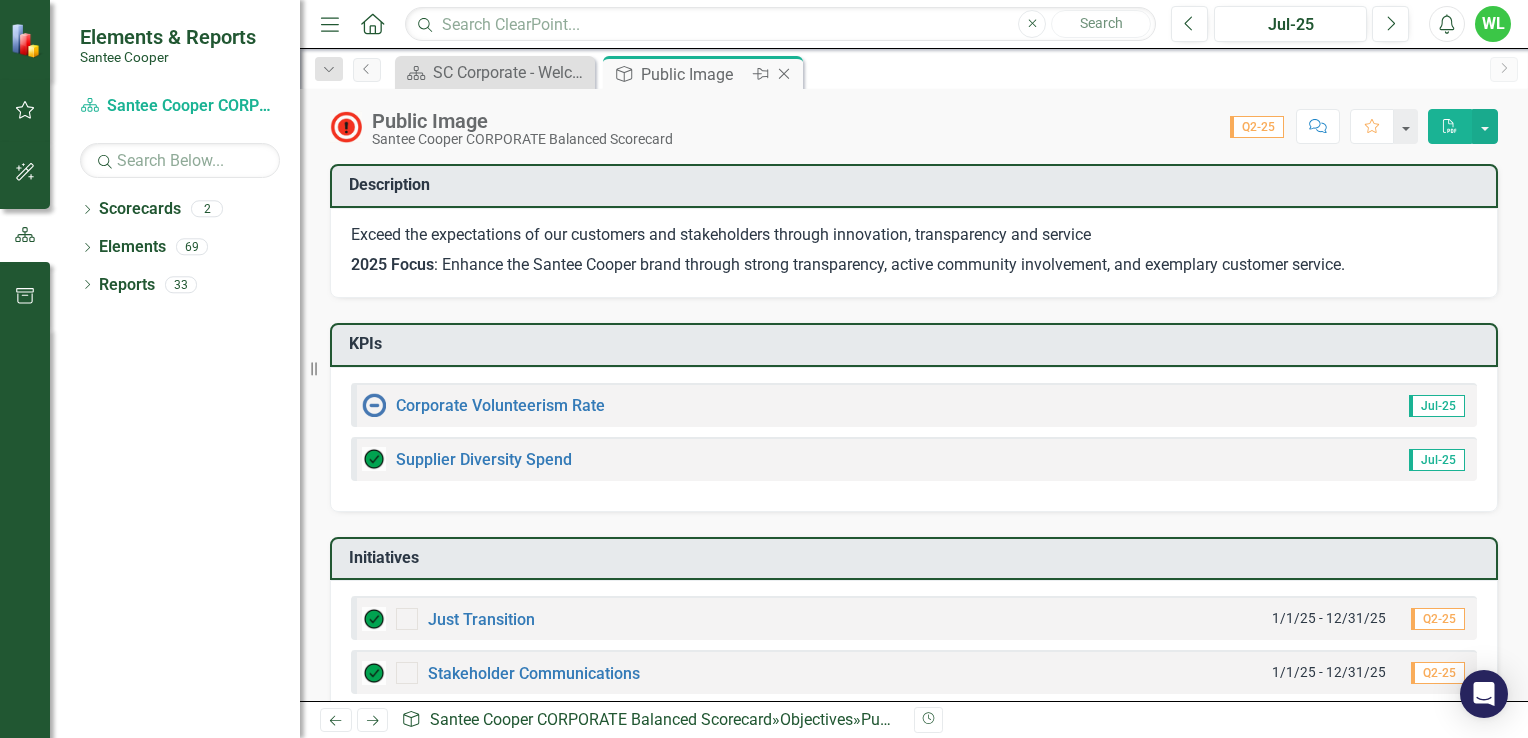 click on "Close" 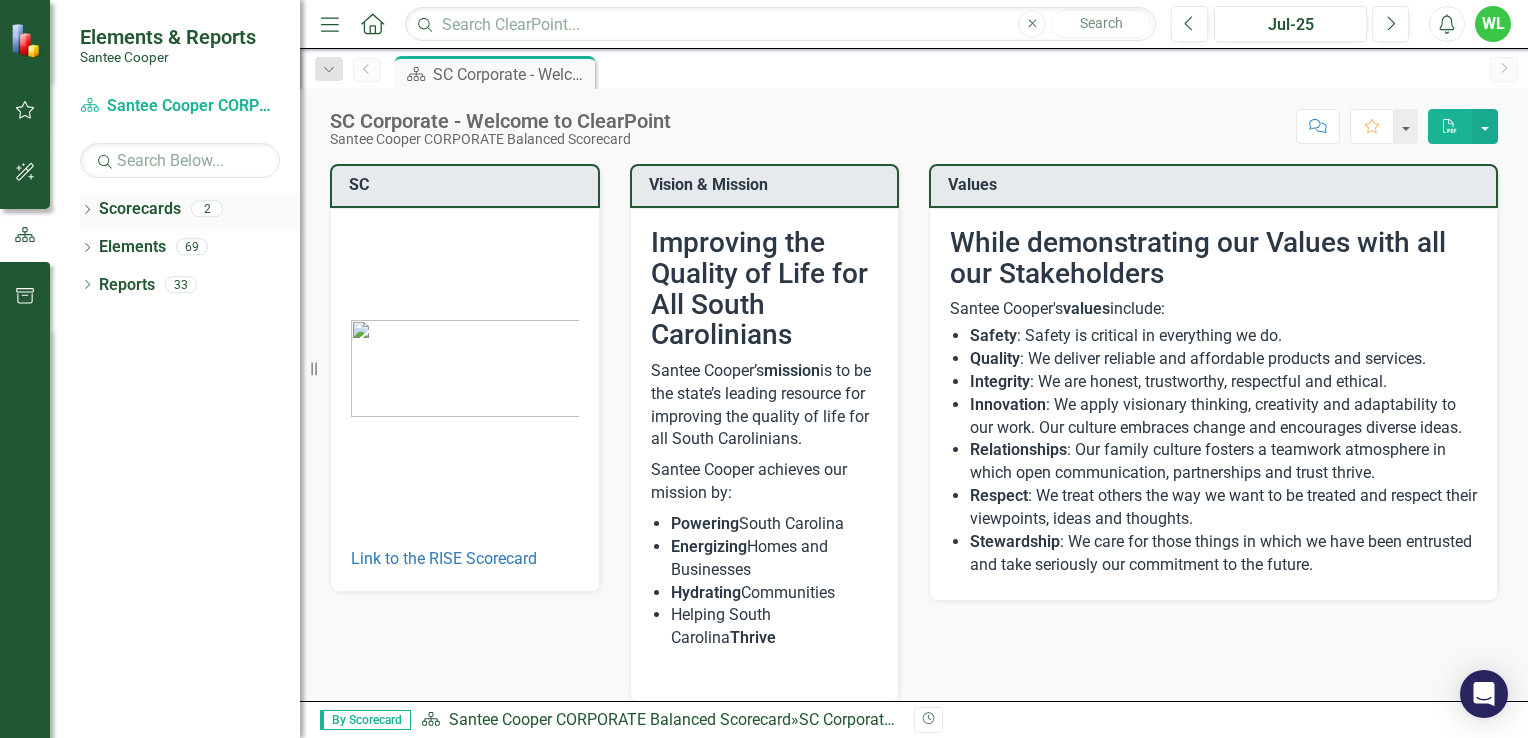 click on "Scorecards" at bounding box center (140, 209) 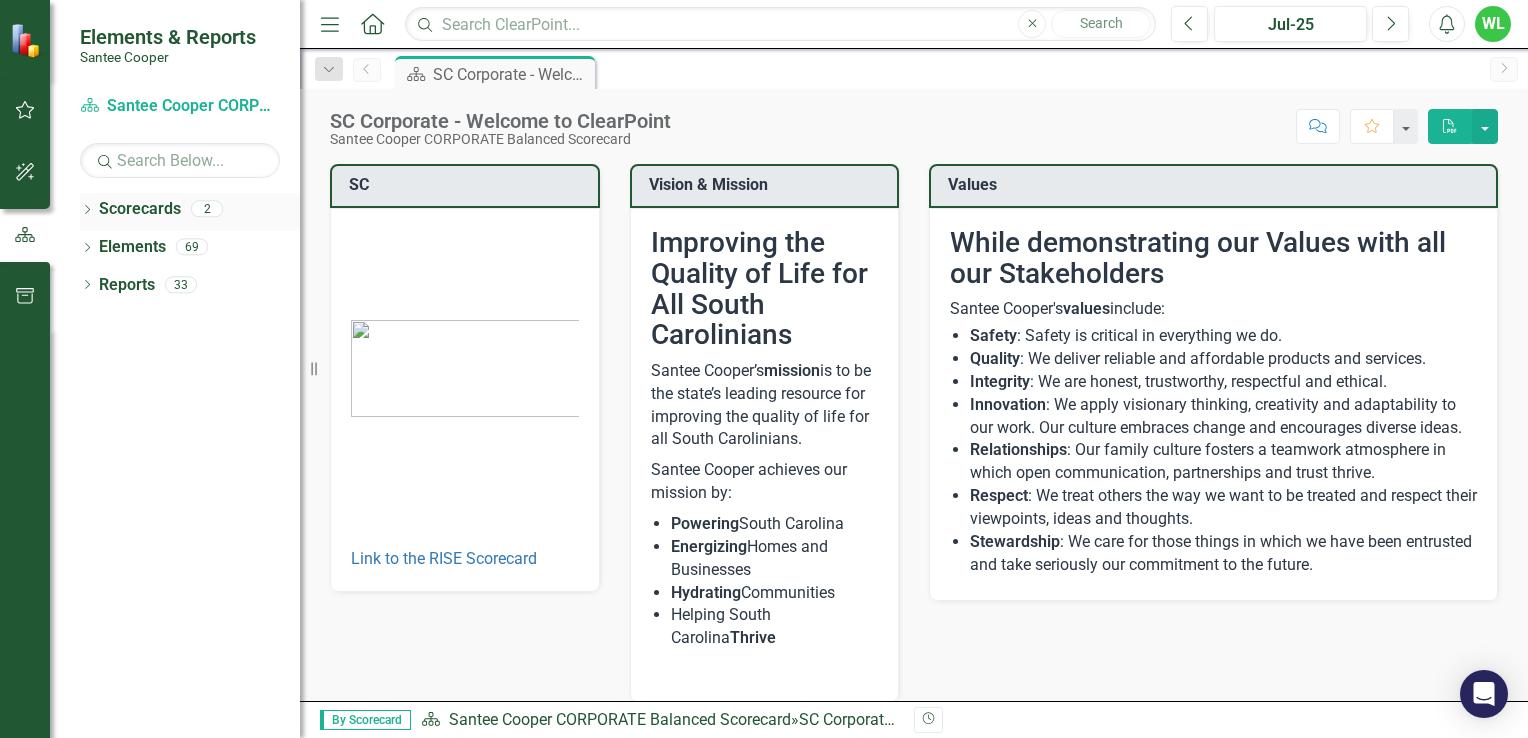 click on "2" at bounding box center (207, 209) 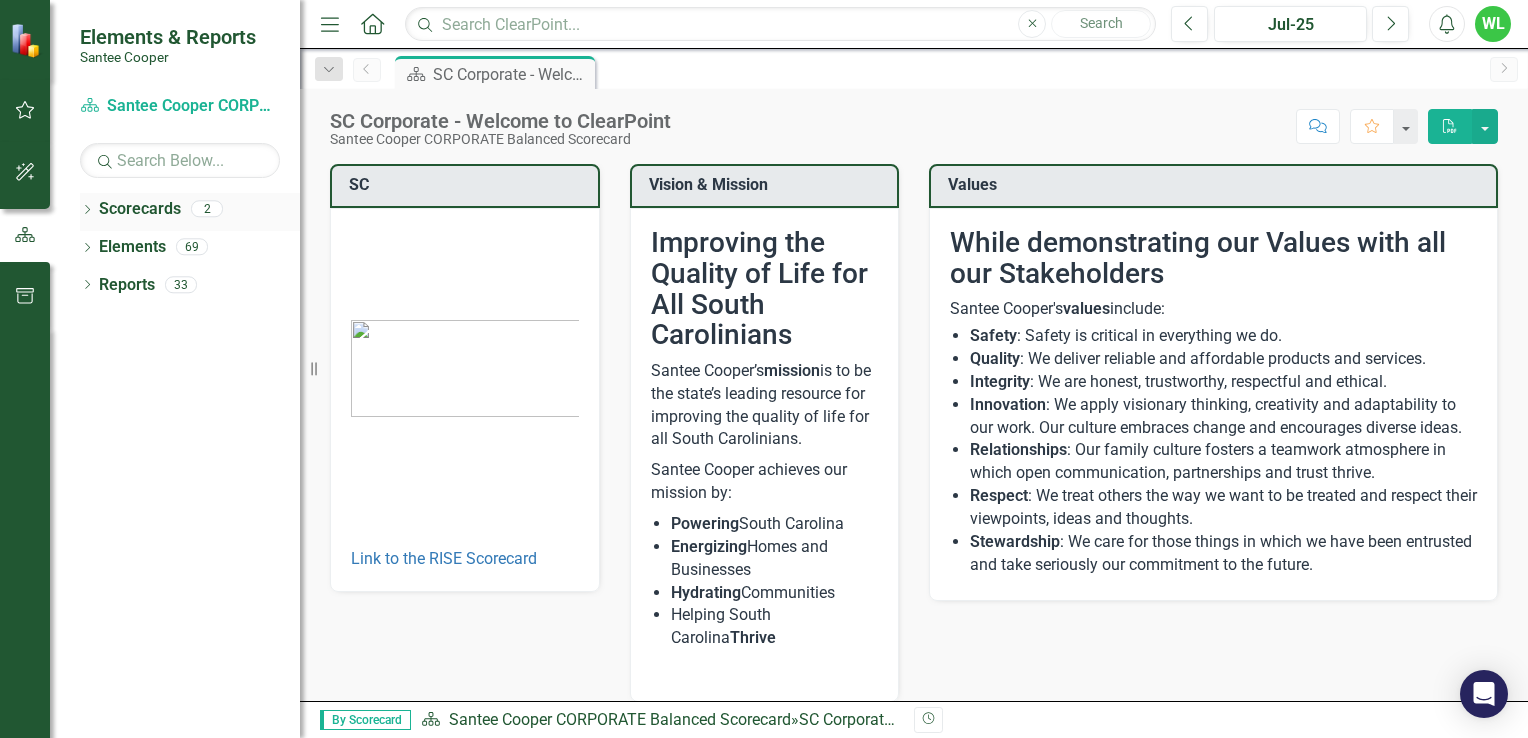 click on "2" at bounding box center [207, 209] 